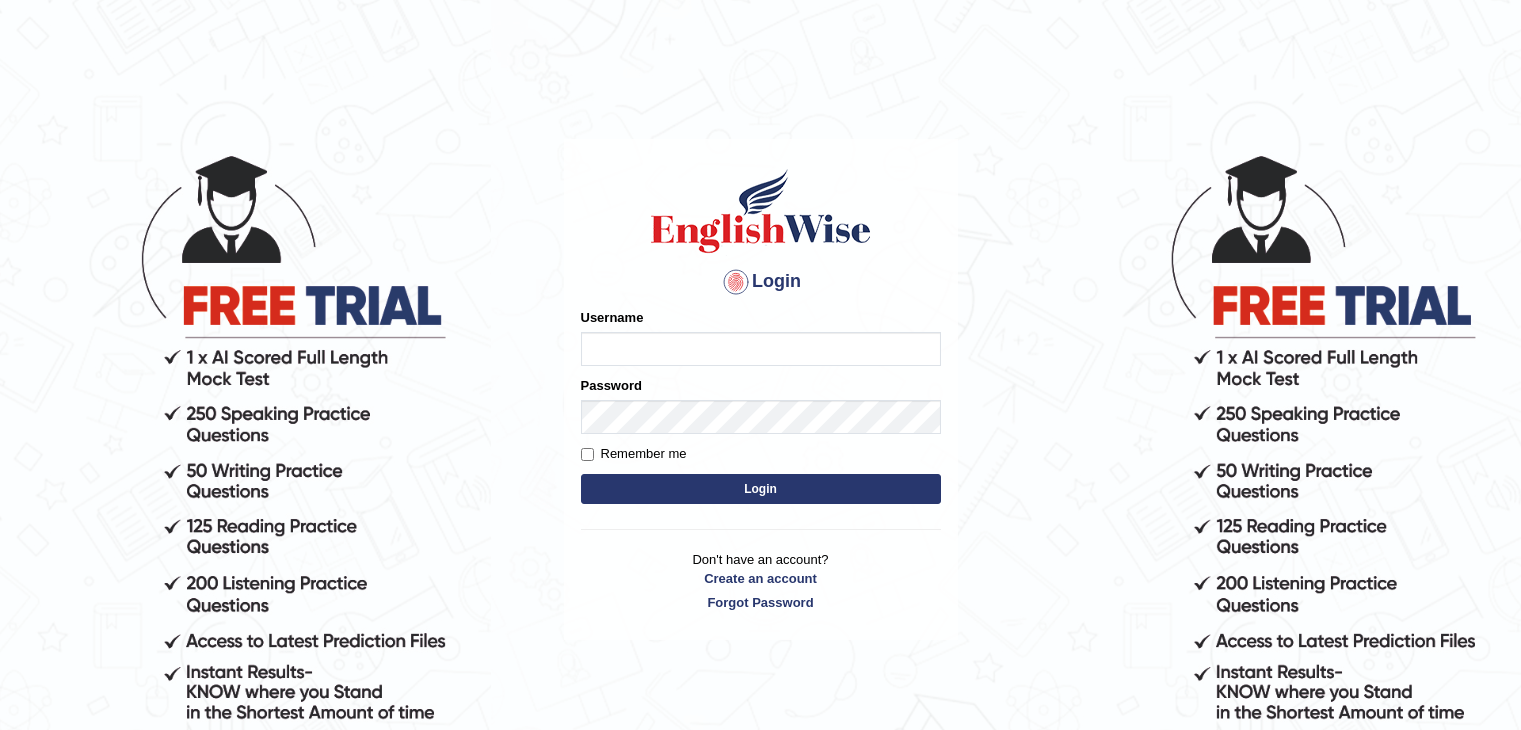 scroll, scrollTop: 0, scrollLeft: 0, axis: both 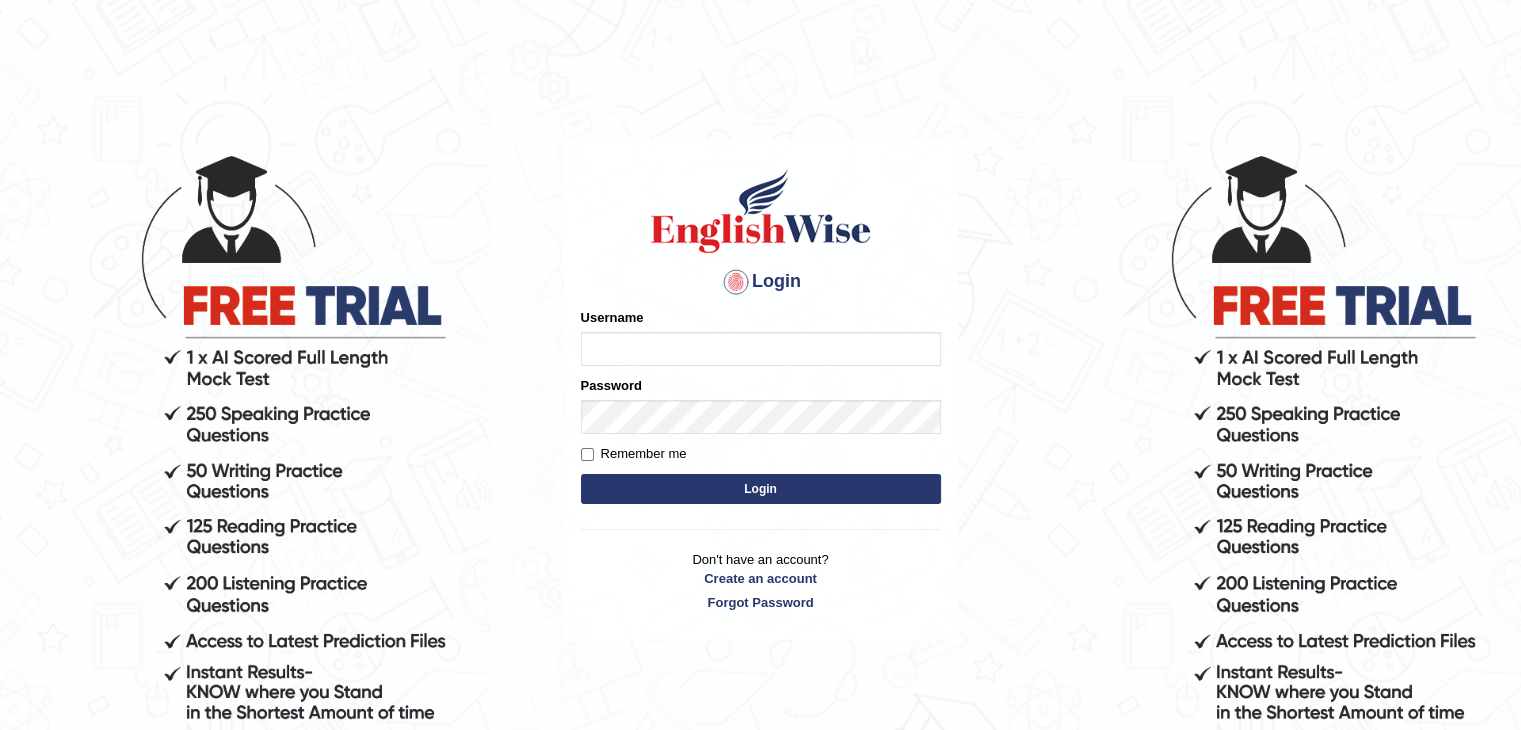 type on "HariDevi" 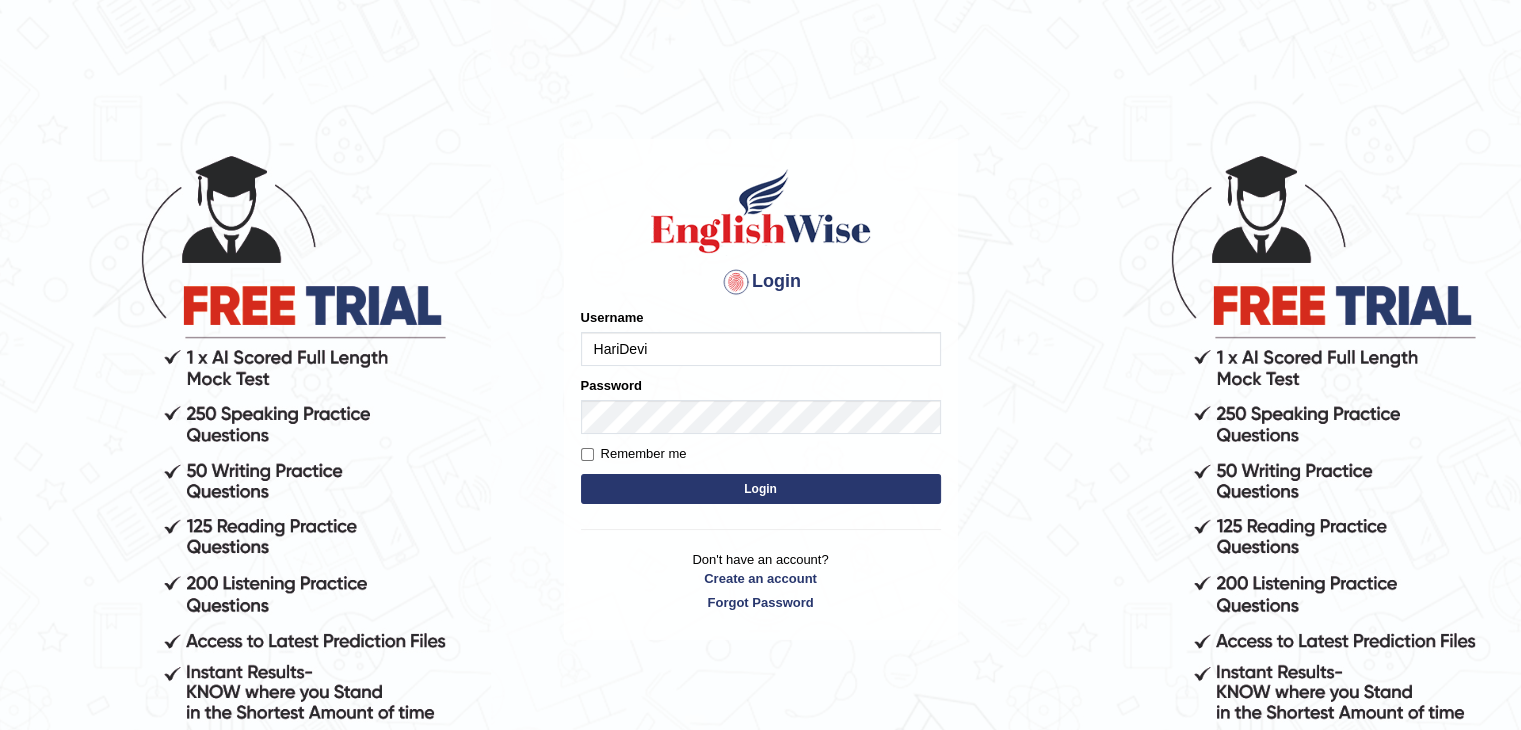 click on "Login" at bounding box center [761, 489] 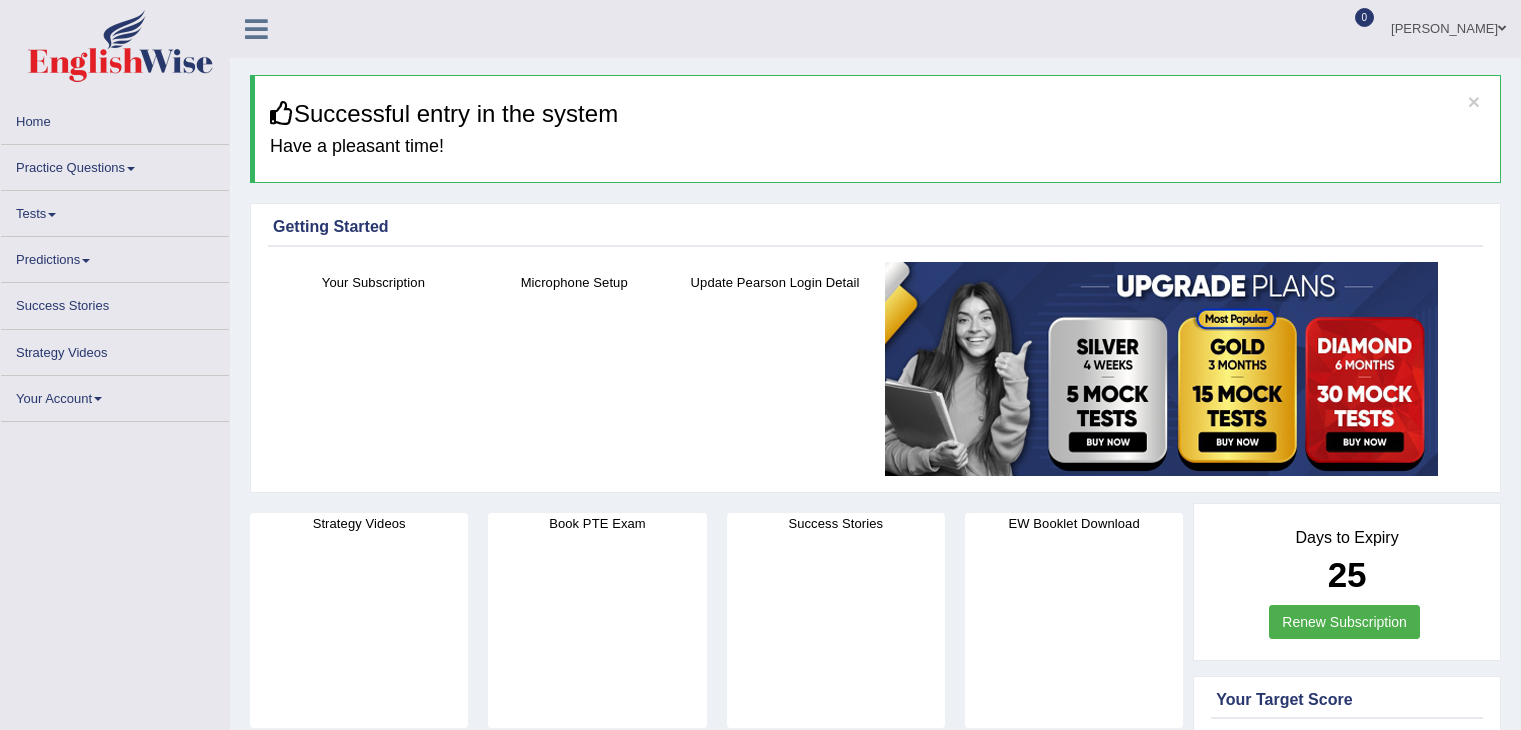scroll, scrollTop: 0, scrollLeft: 0, axis: both 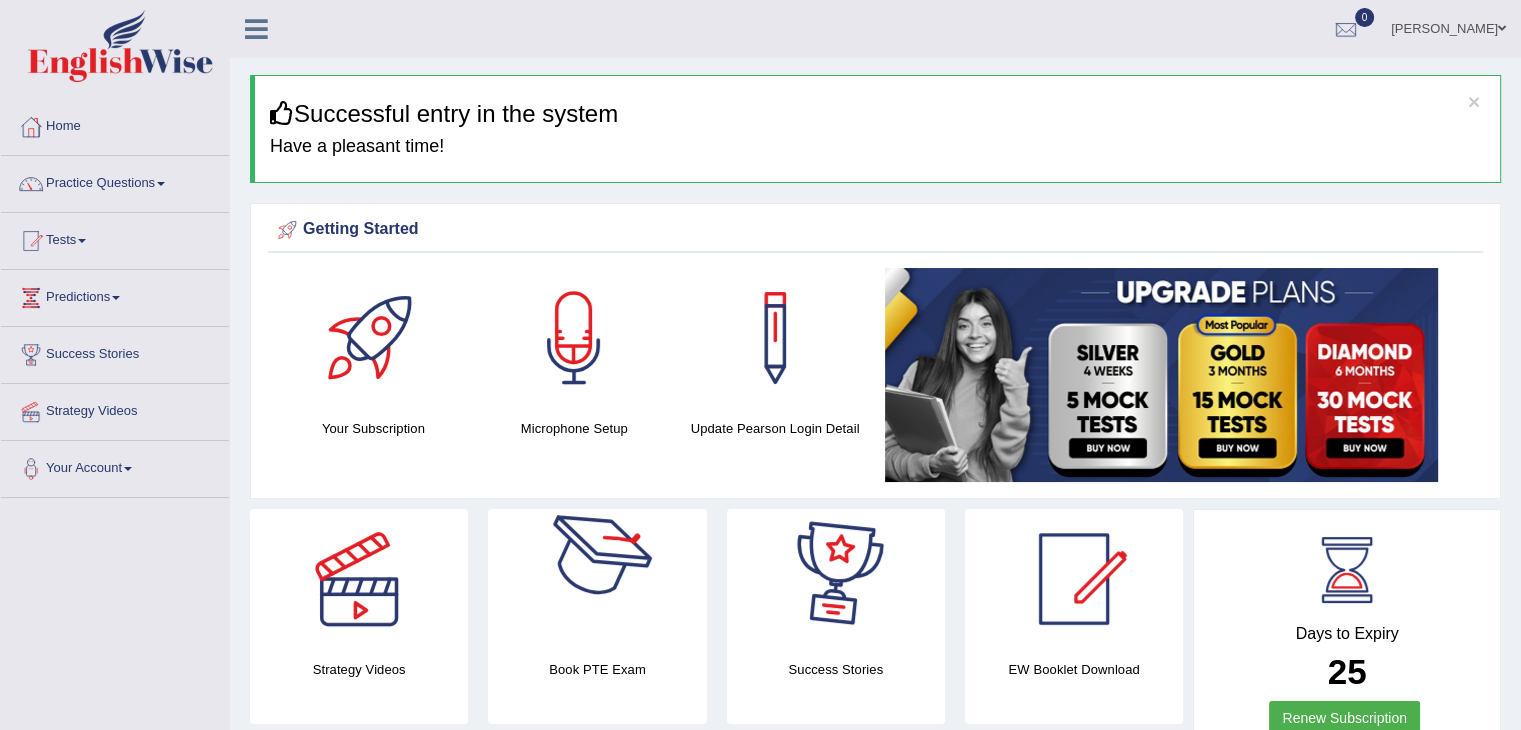 click at bounding box center [597, 579] 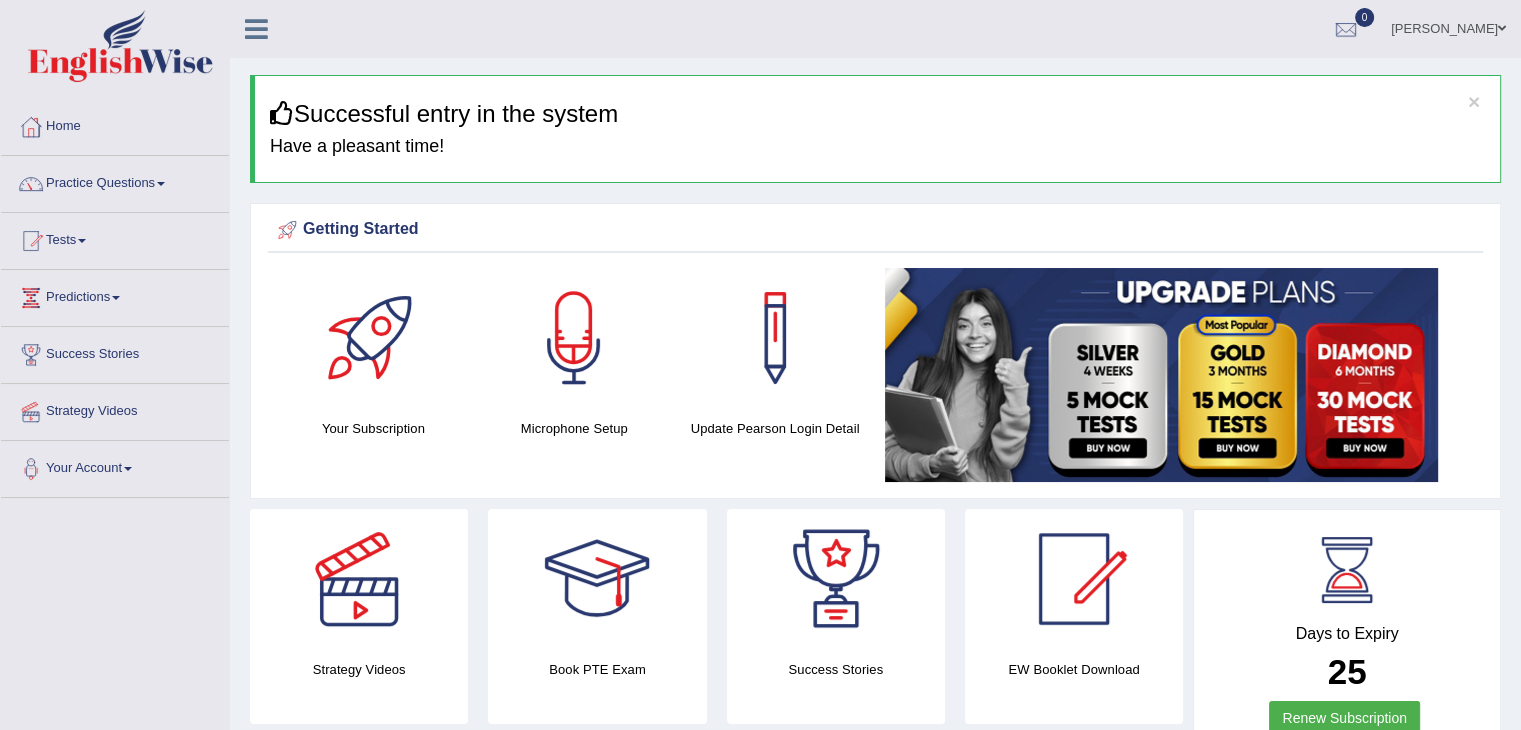 click on "Practice Questions" at bounding box center [115, 181] 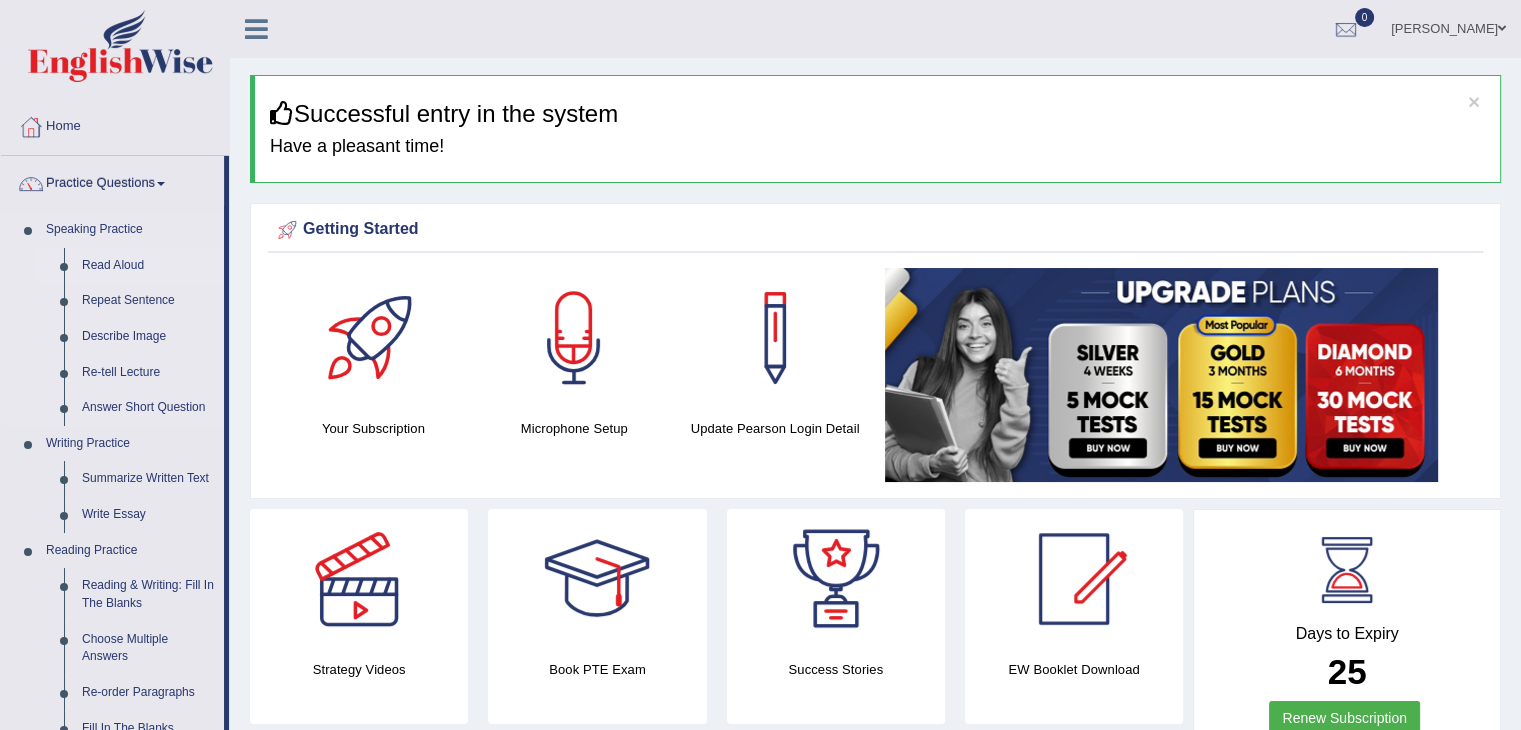 click on "Read Aloud" at bounding box center (148, 266) 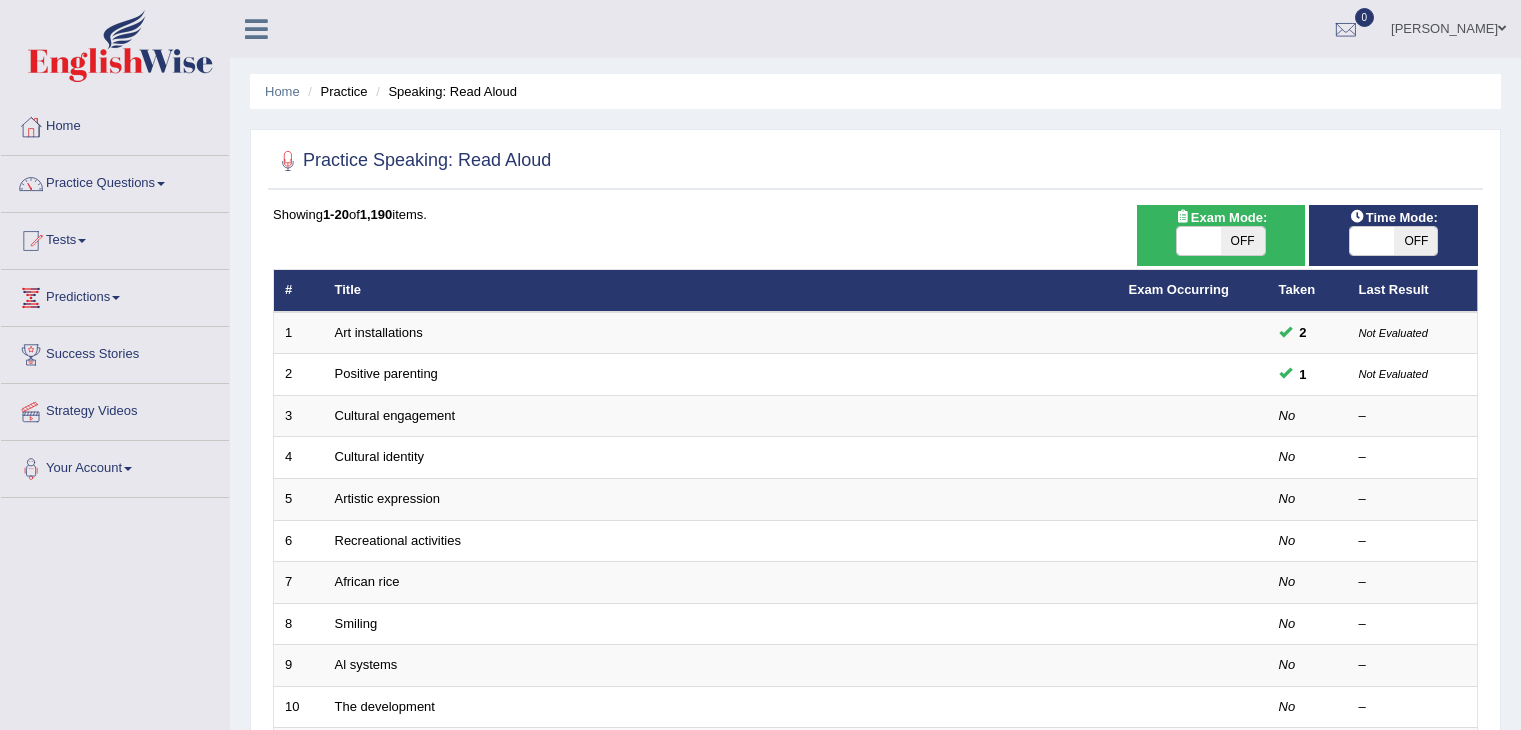 scroll, scrollTop: 0, scrollLeft: 0, axis: both 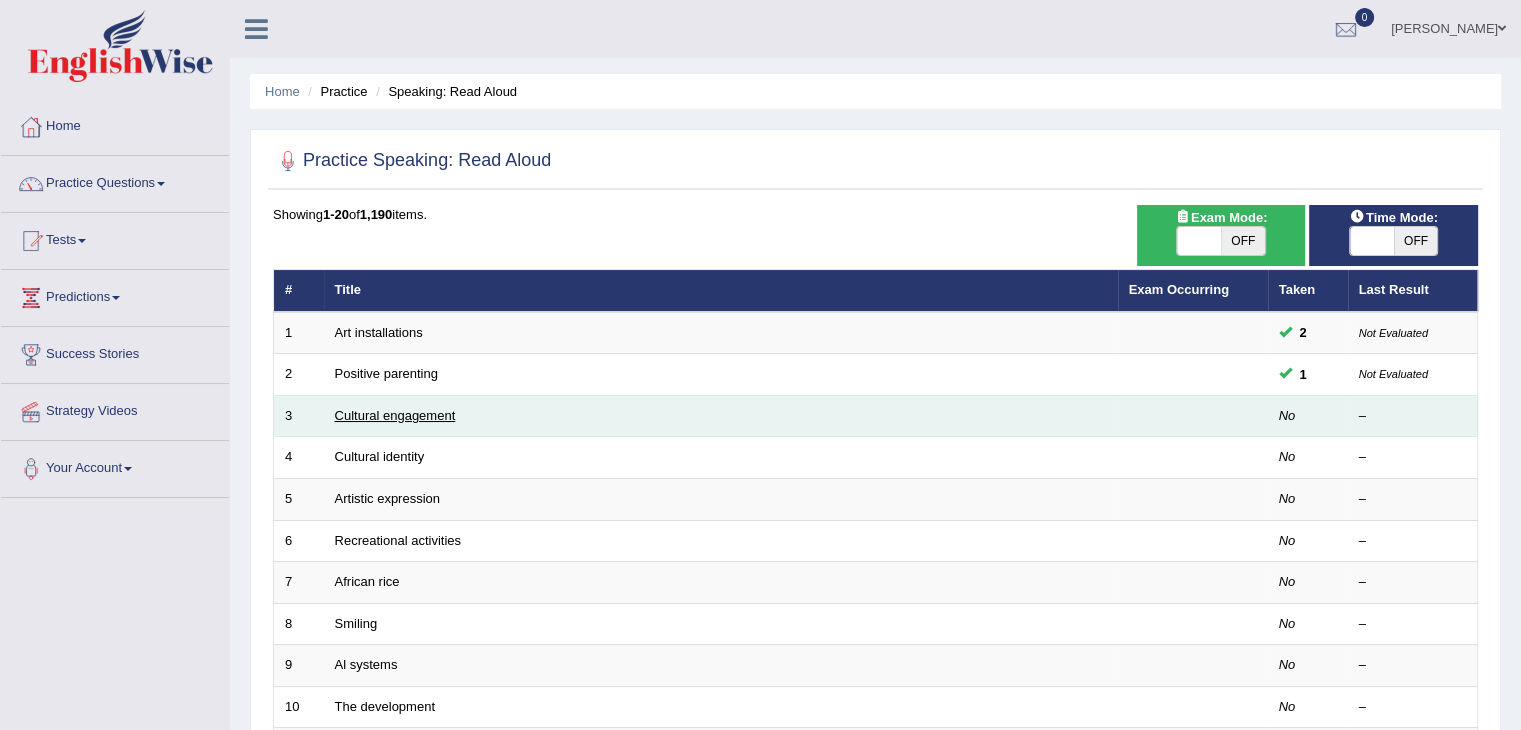 click on "Cultural engagement" at bounding box center [395, 415] 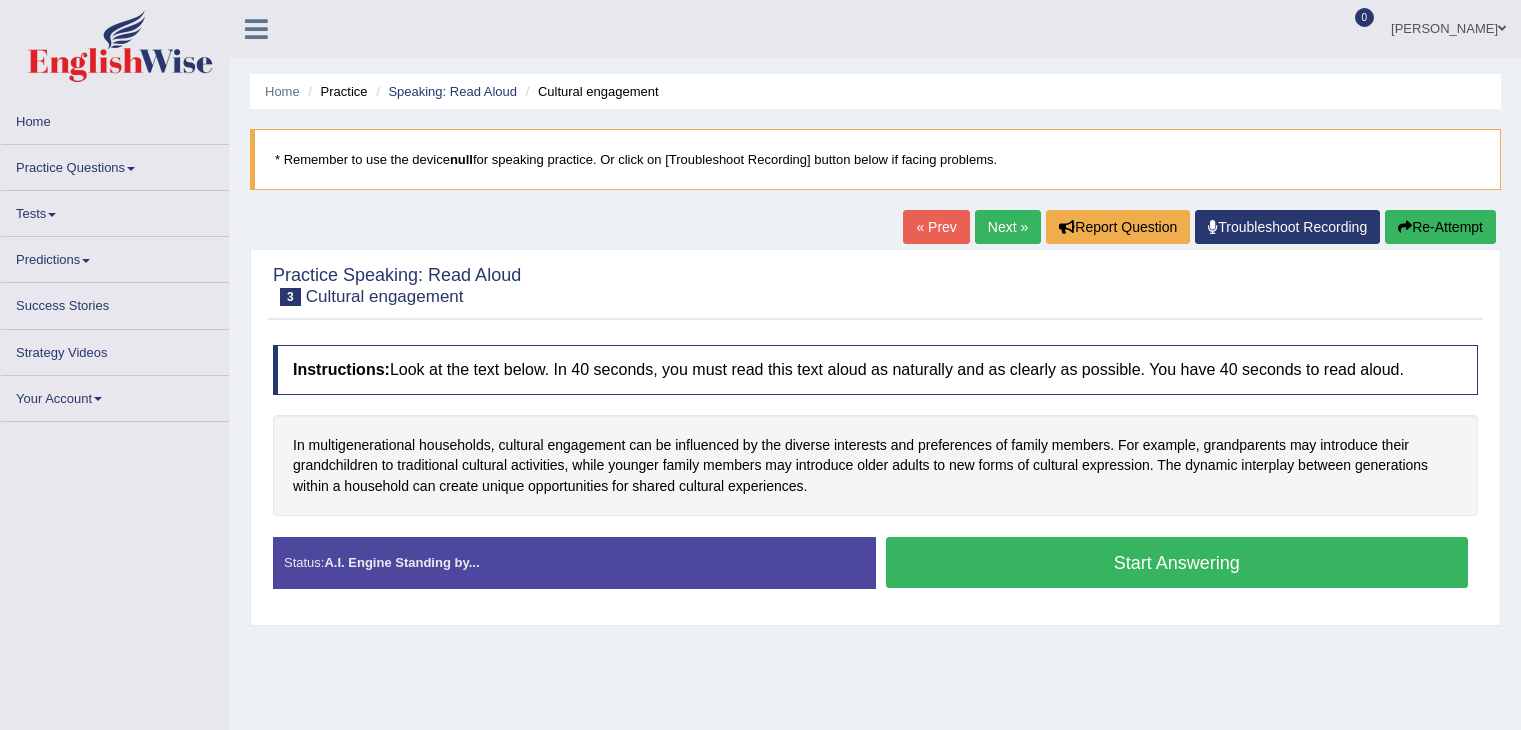 scroll, scrollTop: 0, scrollLeft: 0, axis: both 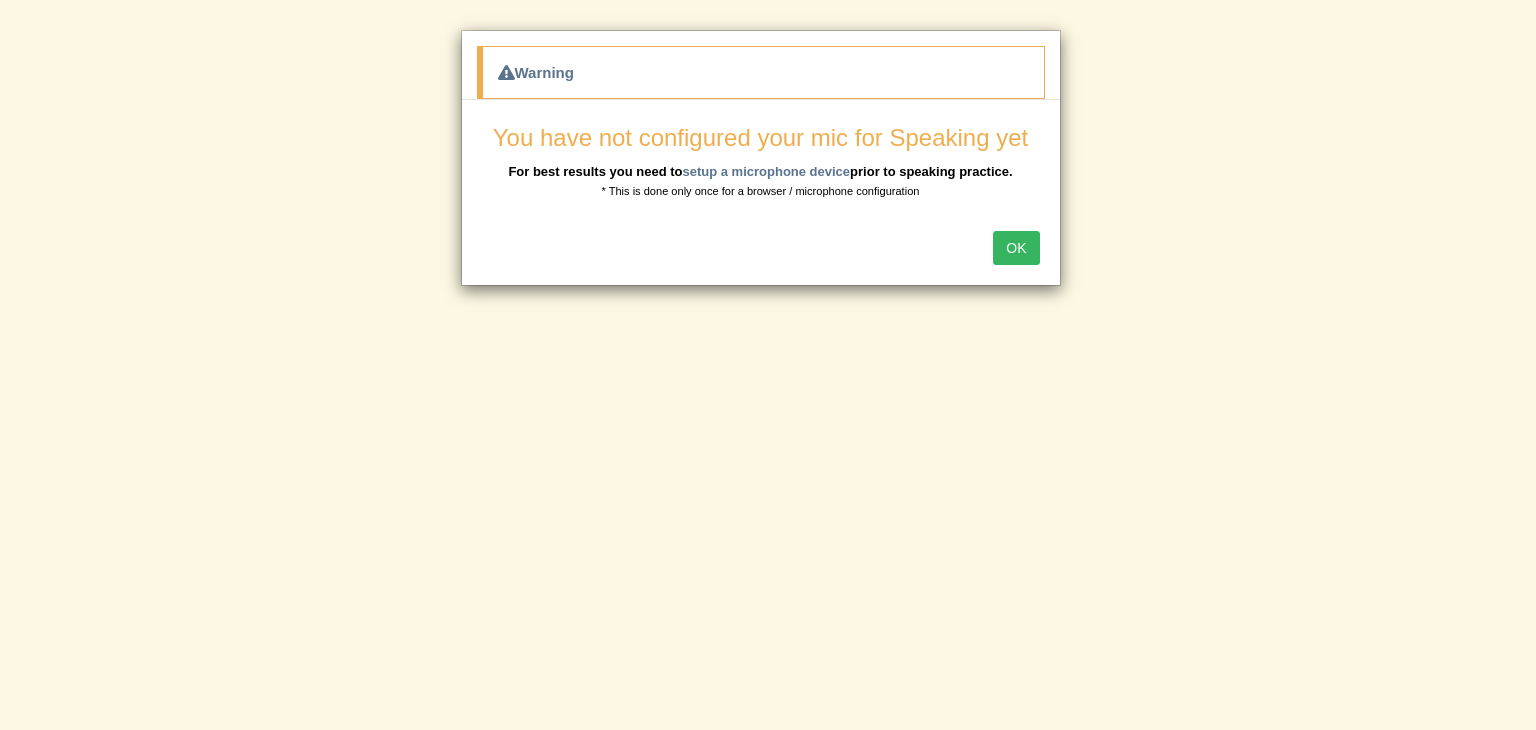 type 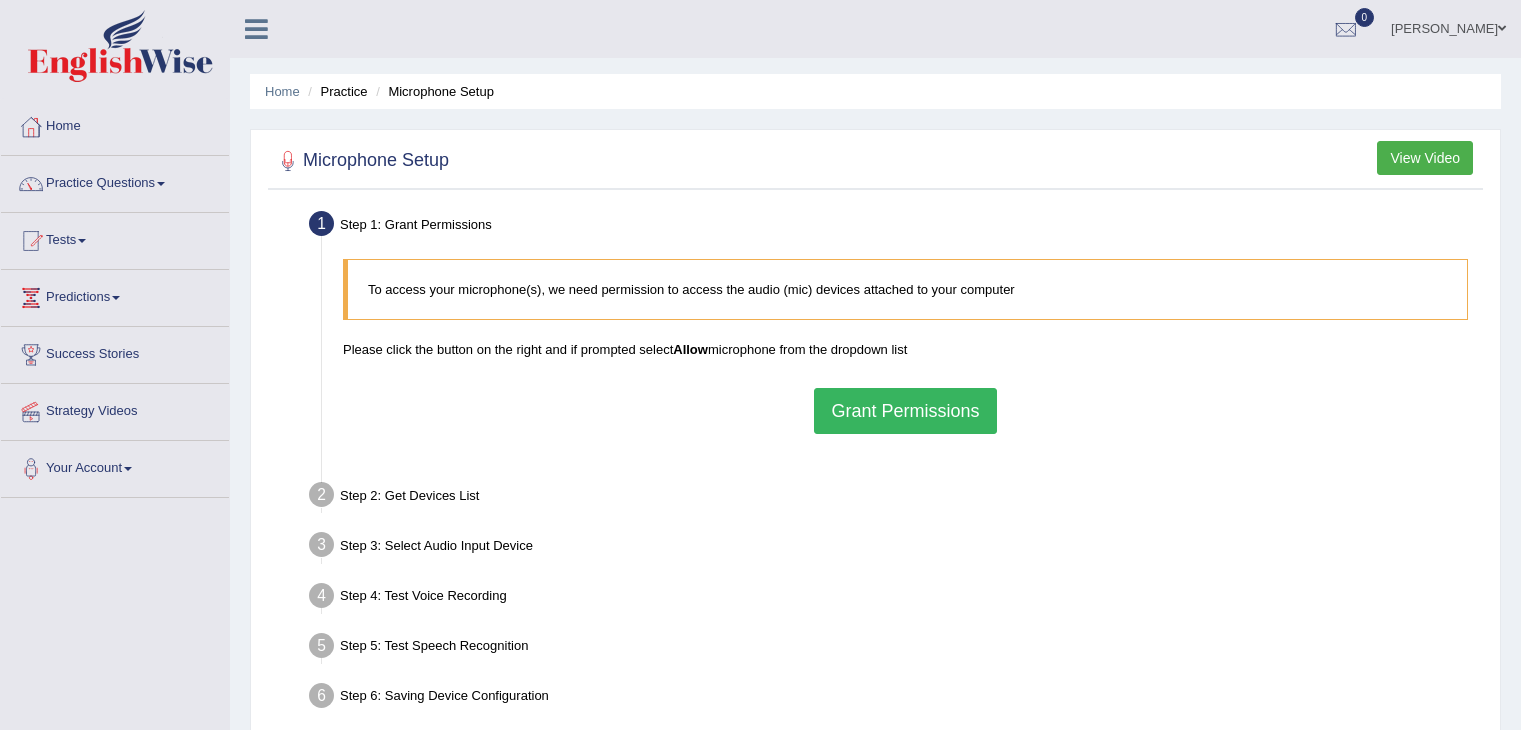 scroll, scrollTop: 0, scrollLeft: 0, axis: both 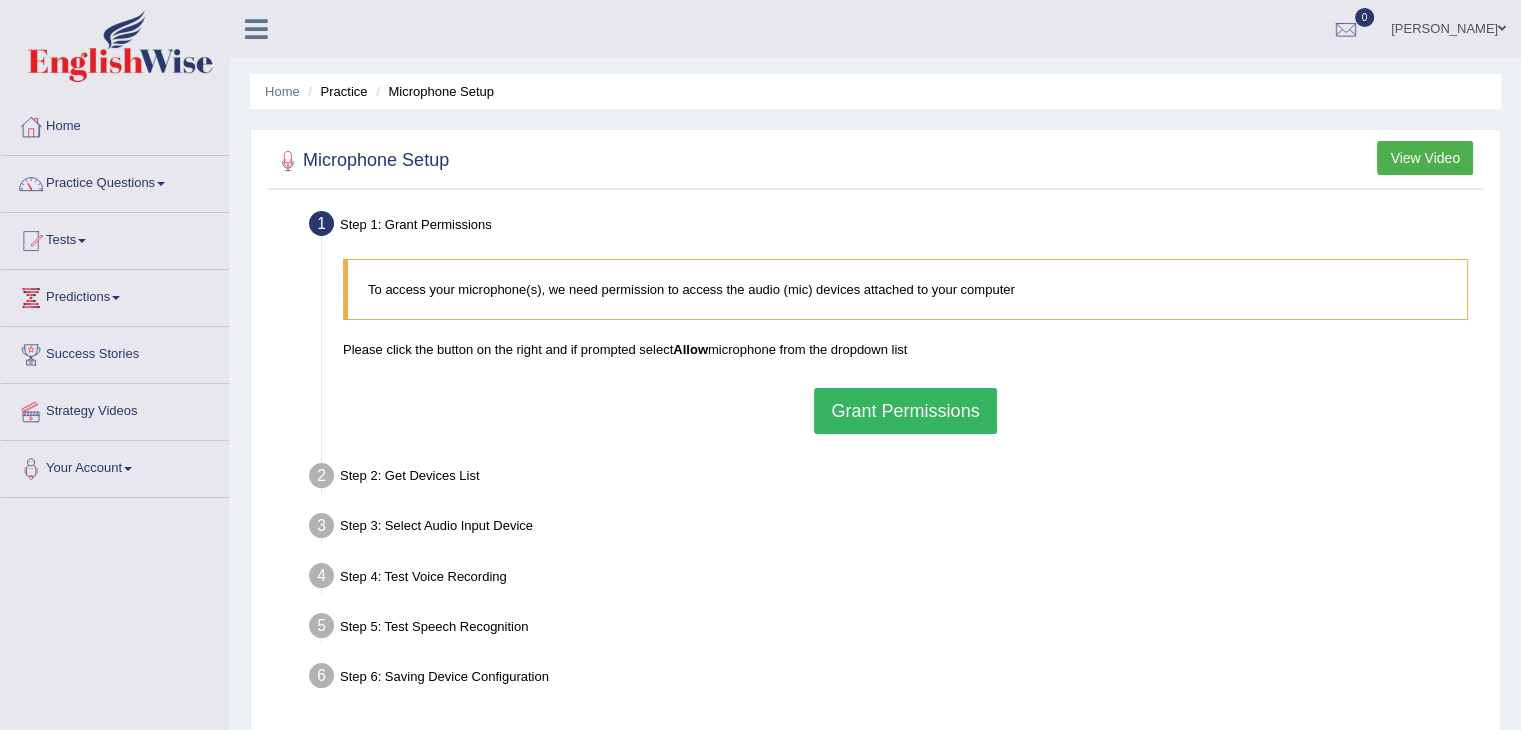 click on "Grant Permissions" at bounding box center (905, 411) 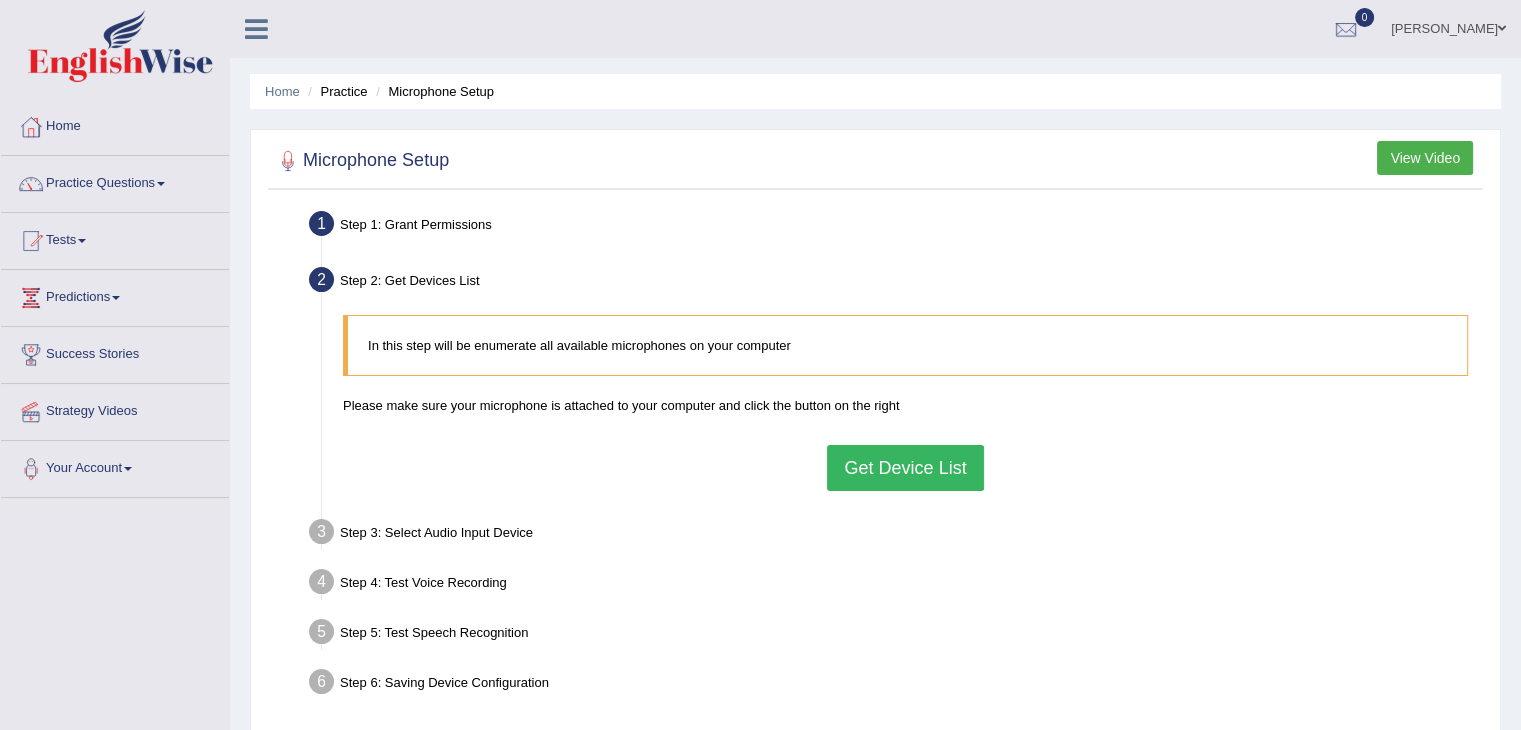 click on "Get Device List" at bounding box center [905, 468] 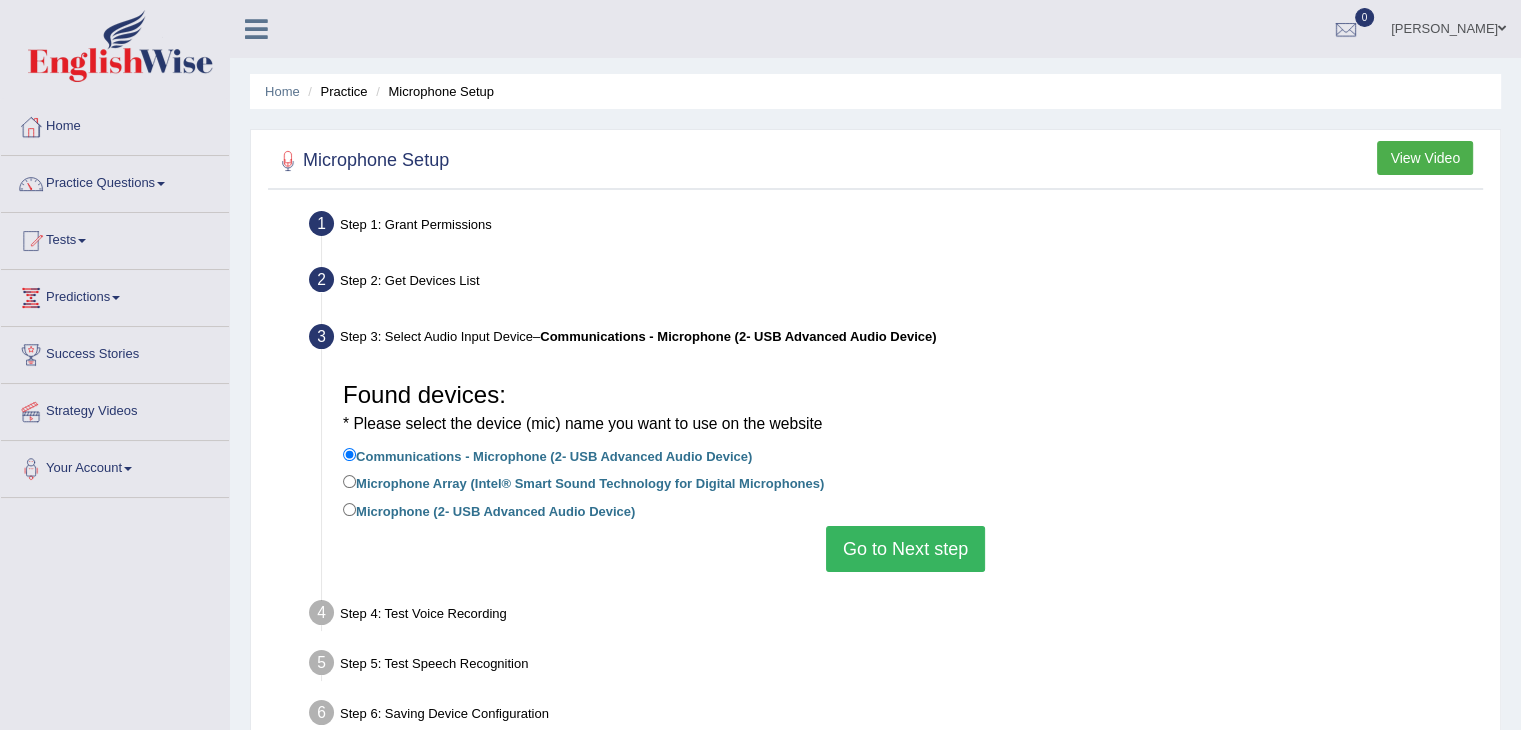 click on "Go to Next step" at bounding box center [905, 549] 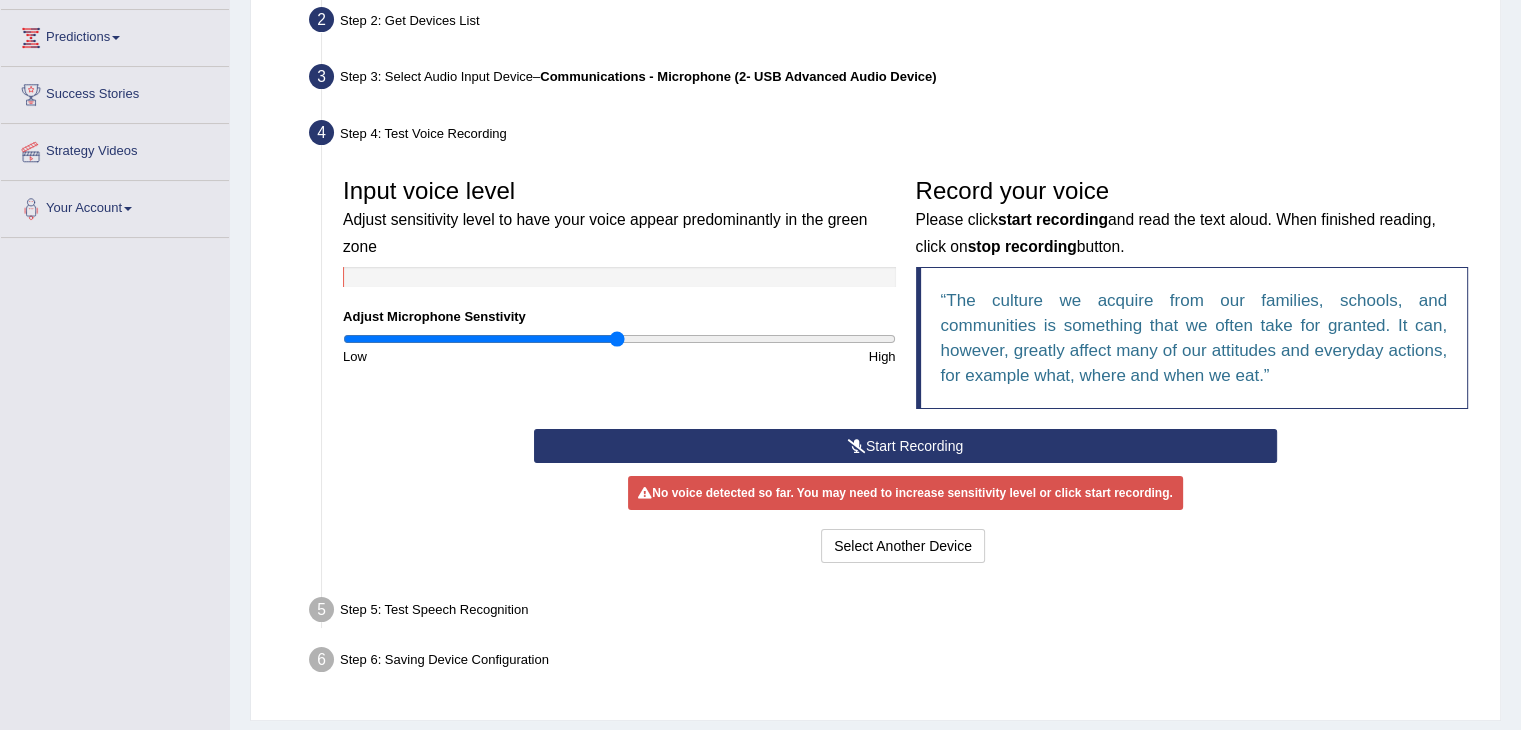 scroll, scrollTop: 320, scrollLeft: 0, axis: vertical 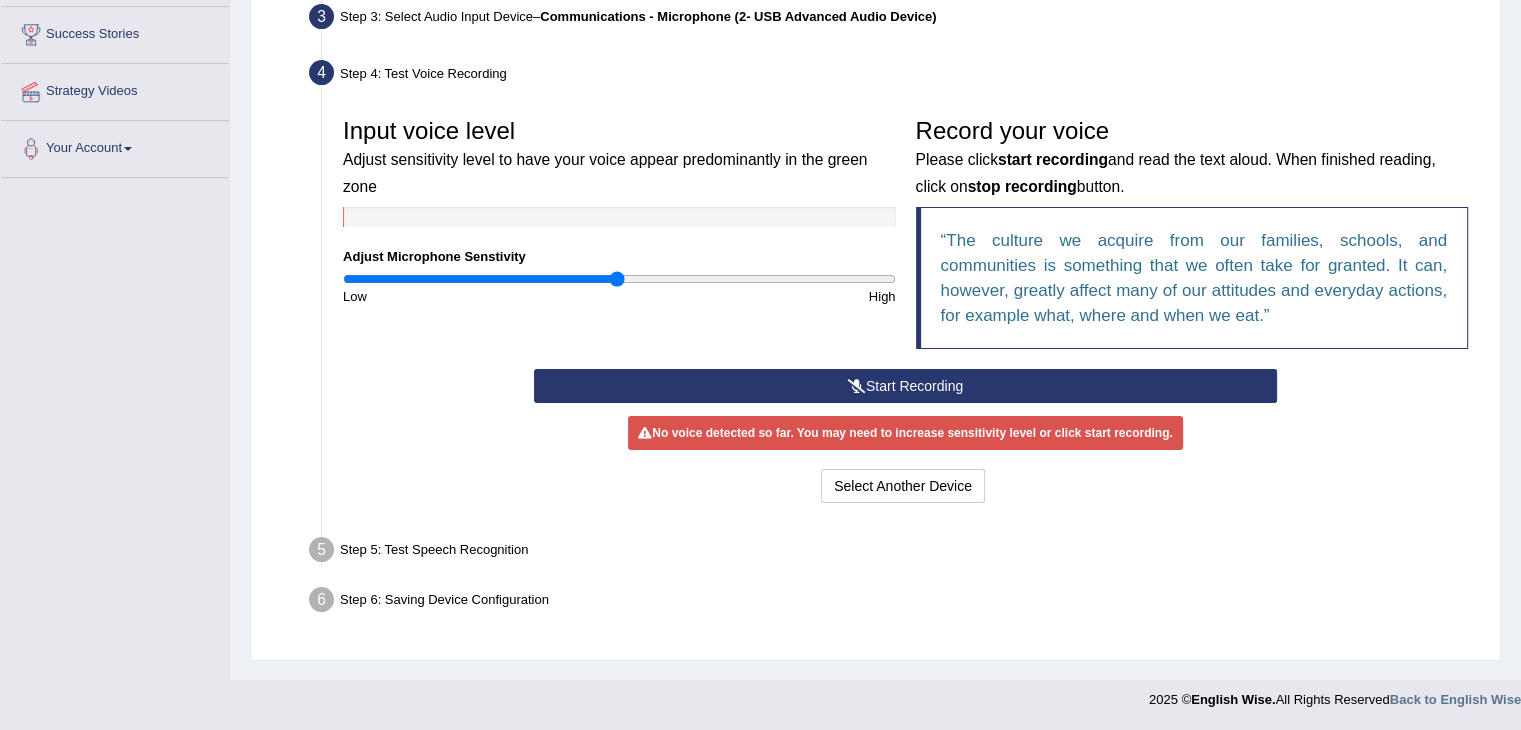 click on "Start Recording" at bounding box center (905, 386) 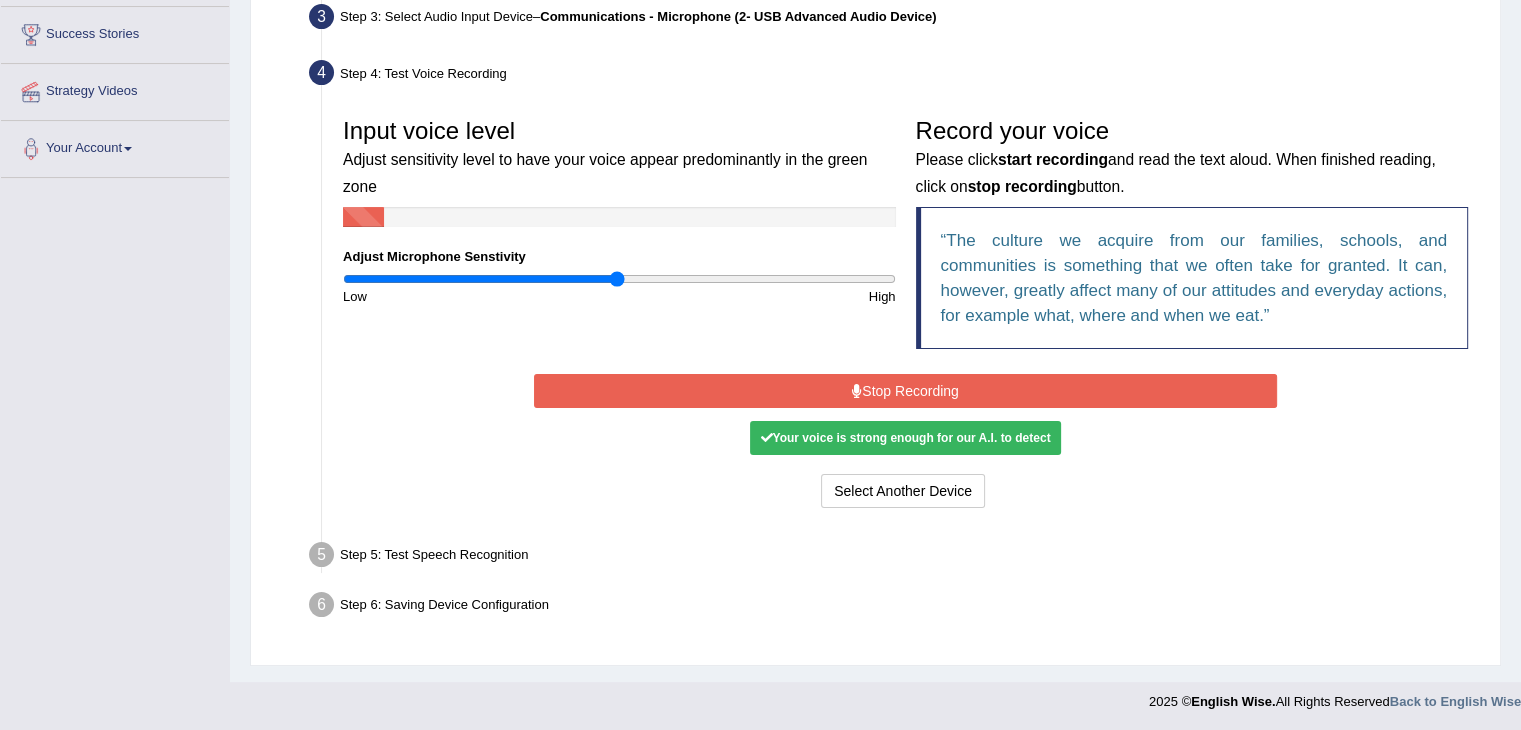 click on "Stop Recording" at bounding box center (905, 391) 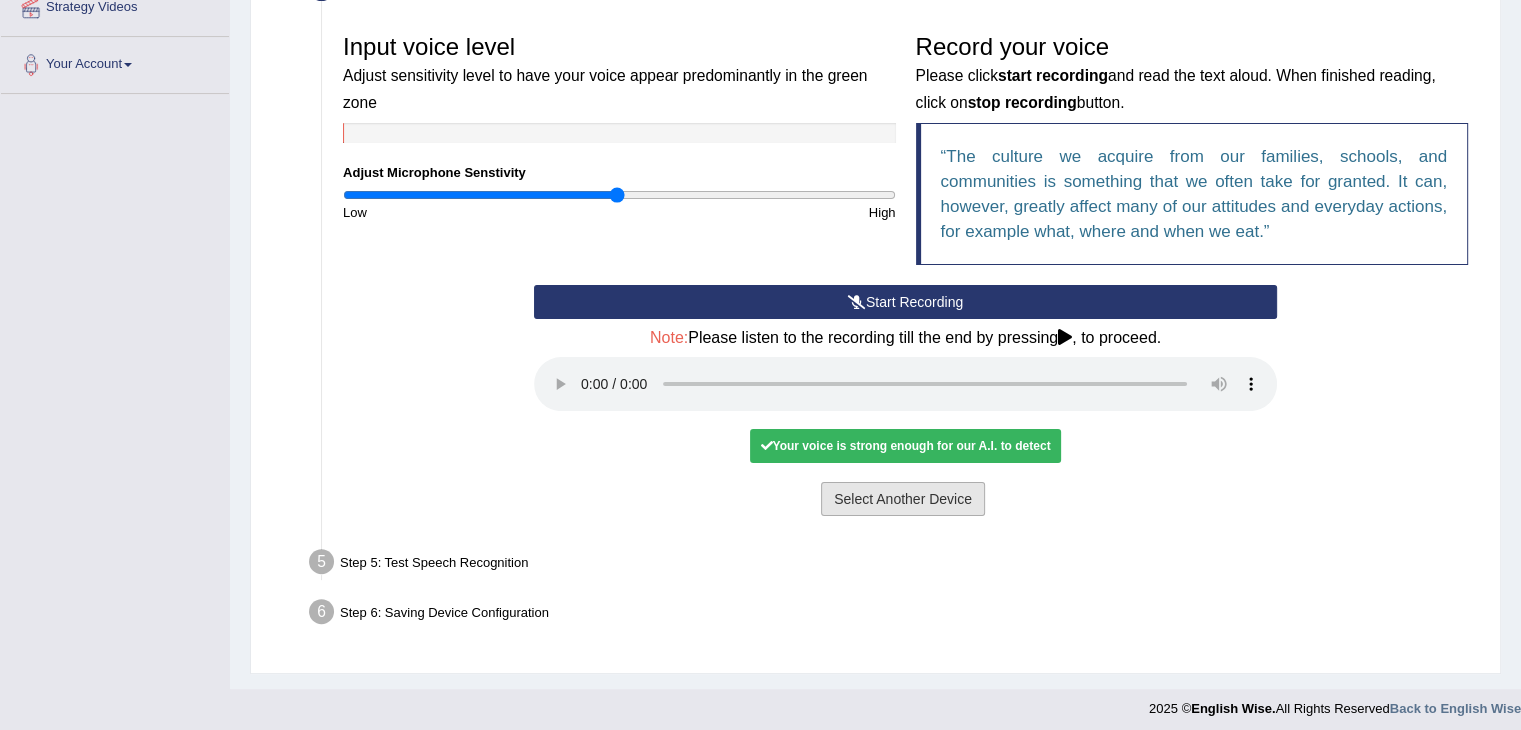 scroll, scrollTop: 412, scrollLeft: 0, axis: vertical 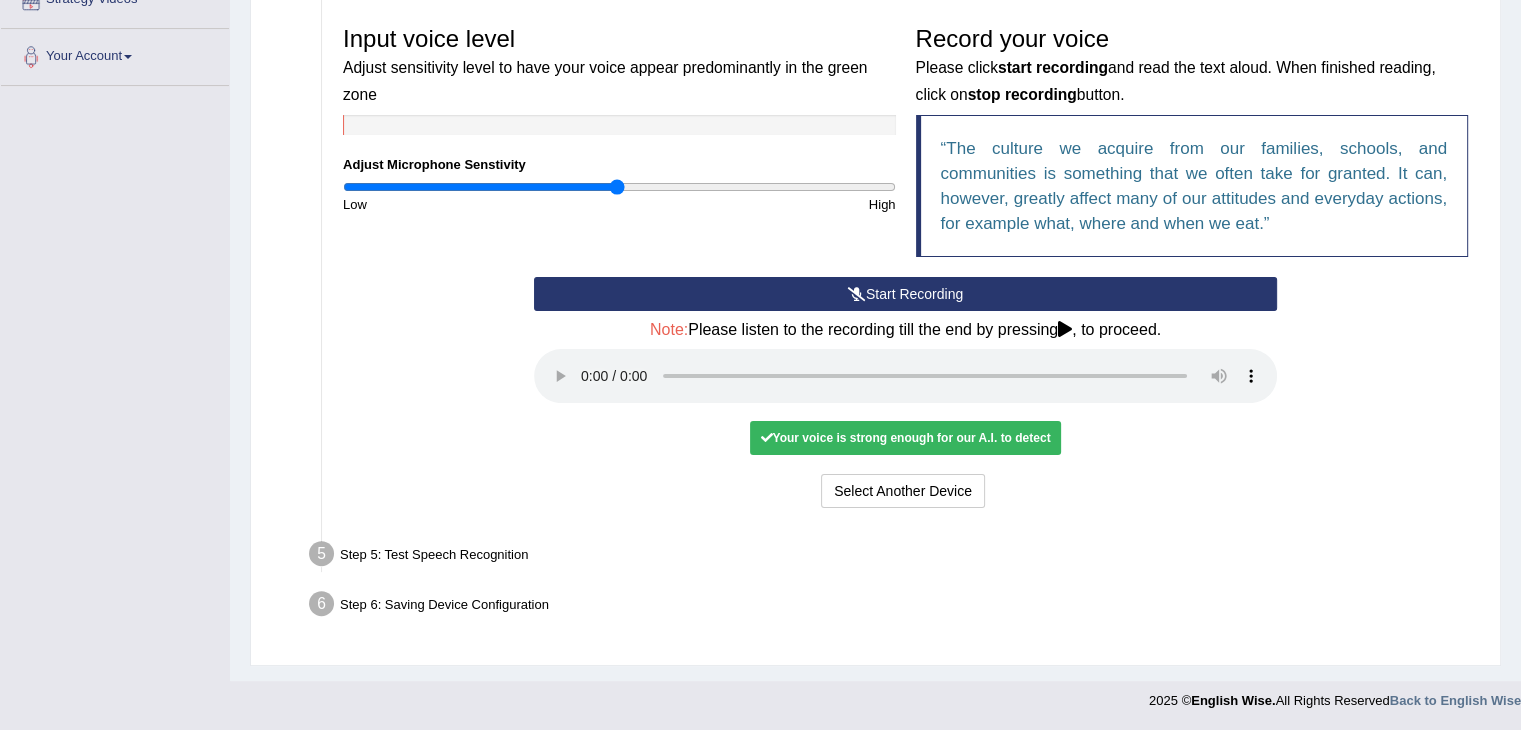 click on "Start Recording" at bounding box center (905, 294) 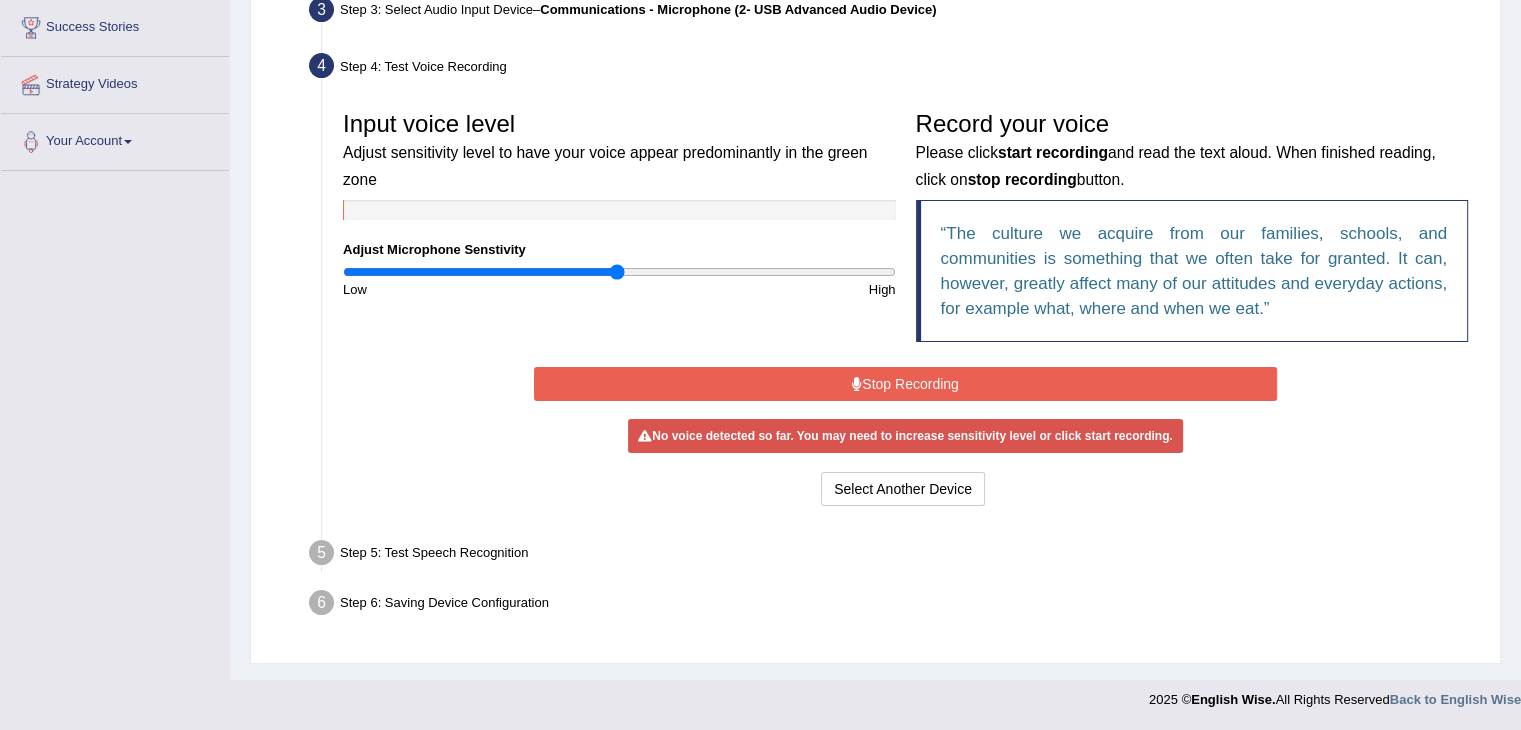 scroll, scrollTop: 320, scrollLeft: 0, axis: vertical 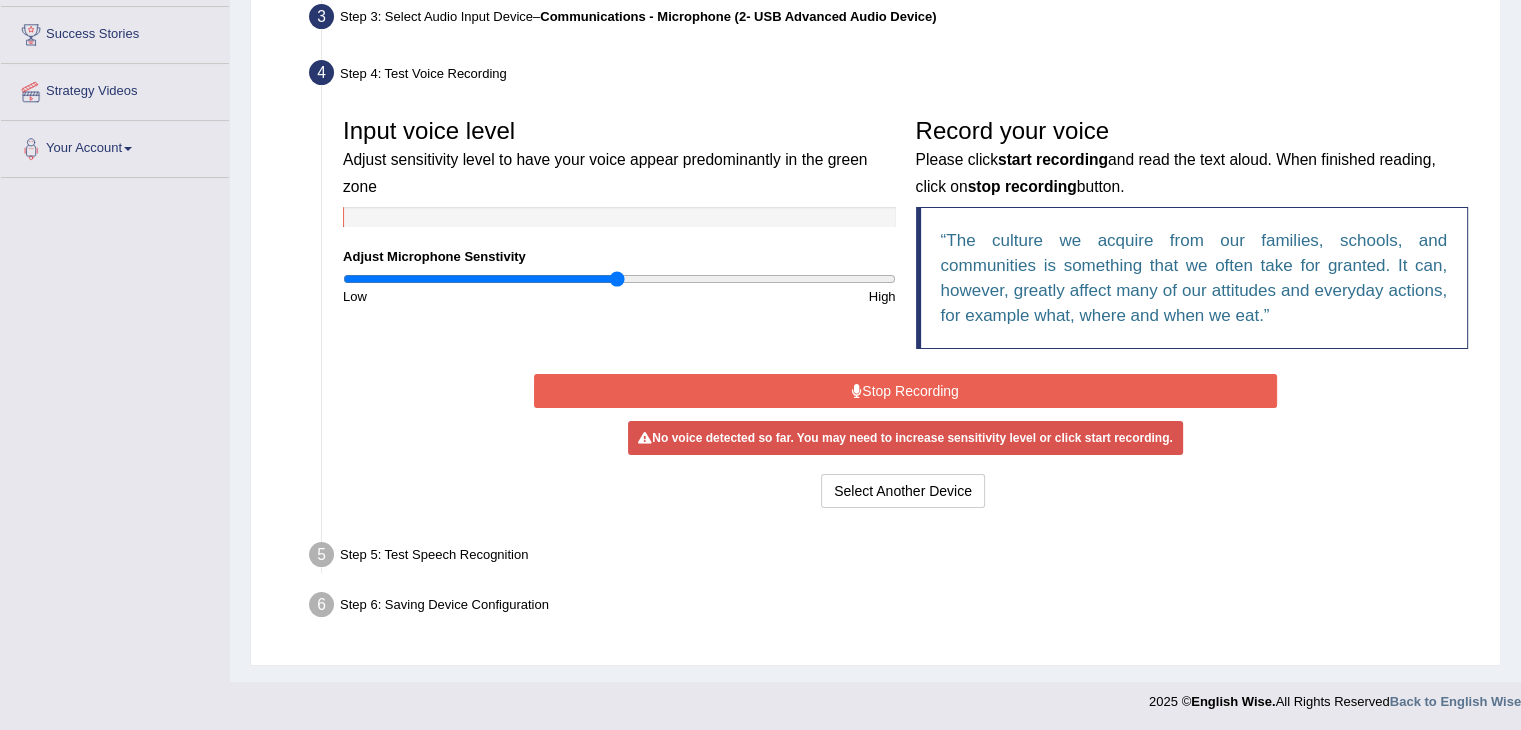 click on "High" at bounding box center (762, 296) 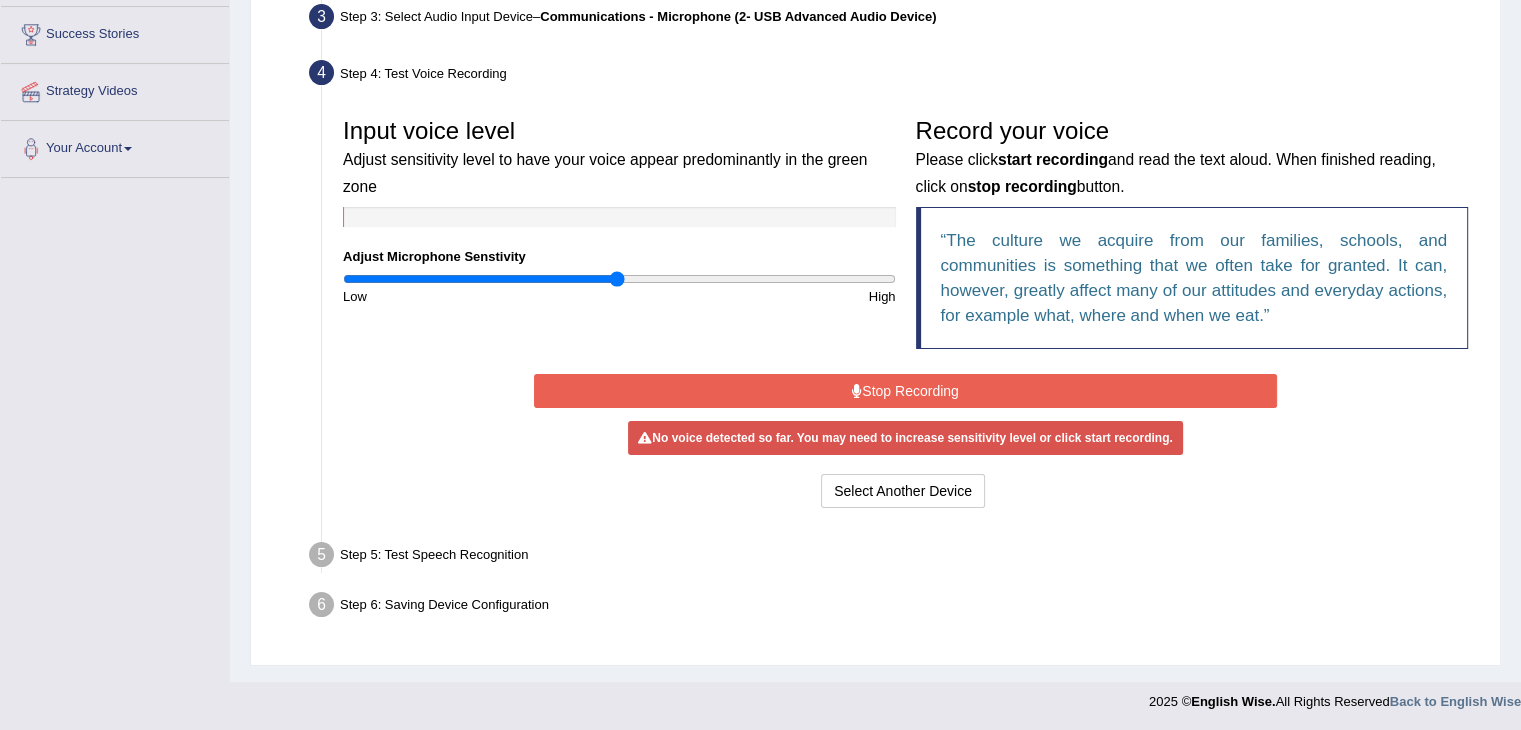 click on "Stop Recording" at bounding box center (905, 391) 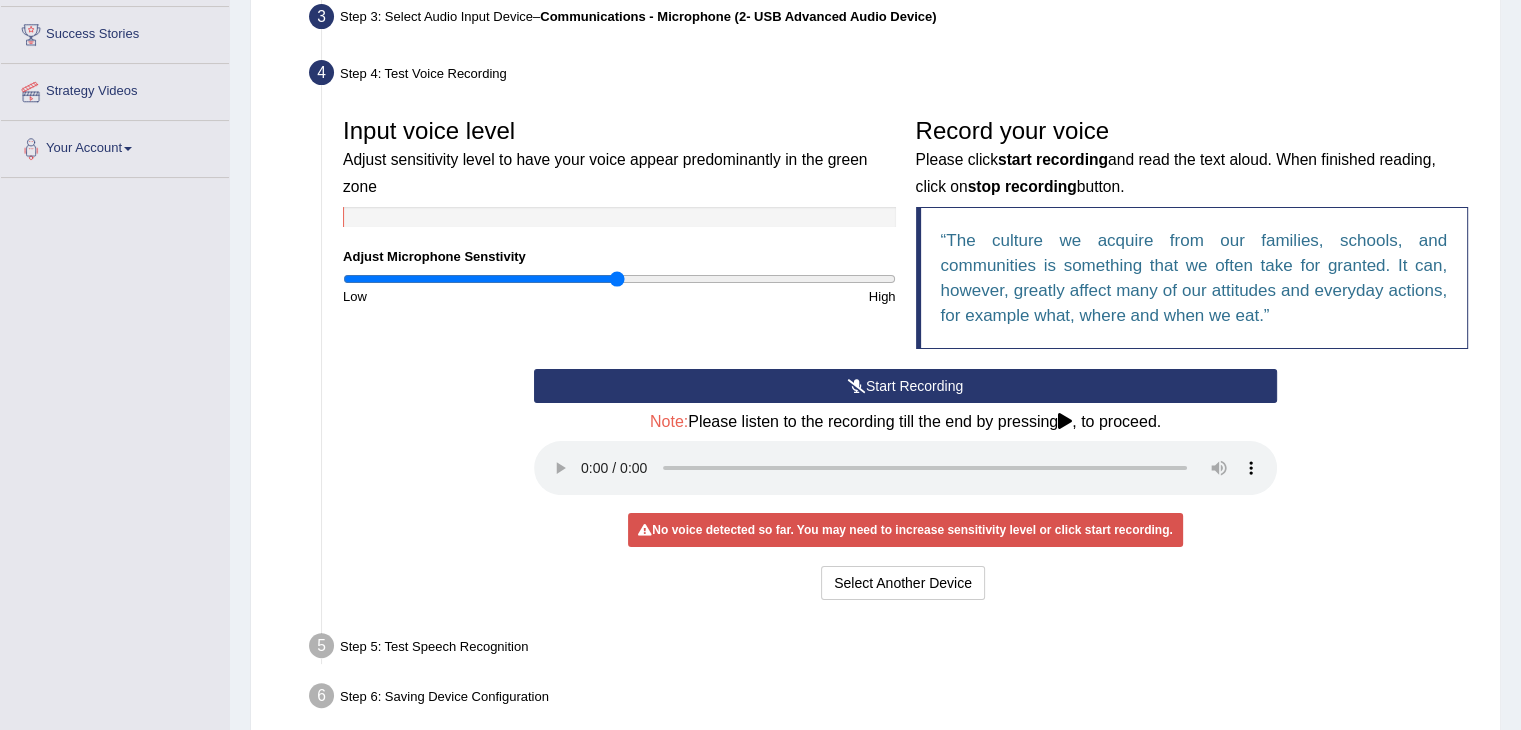 click on "Start Recording" at bounding box center (905, 386) 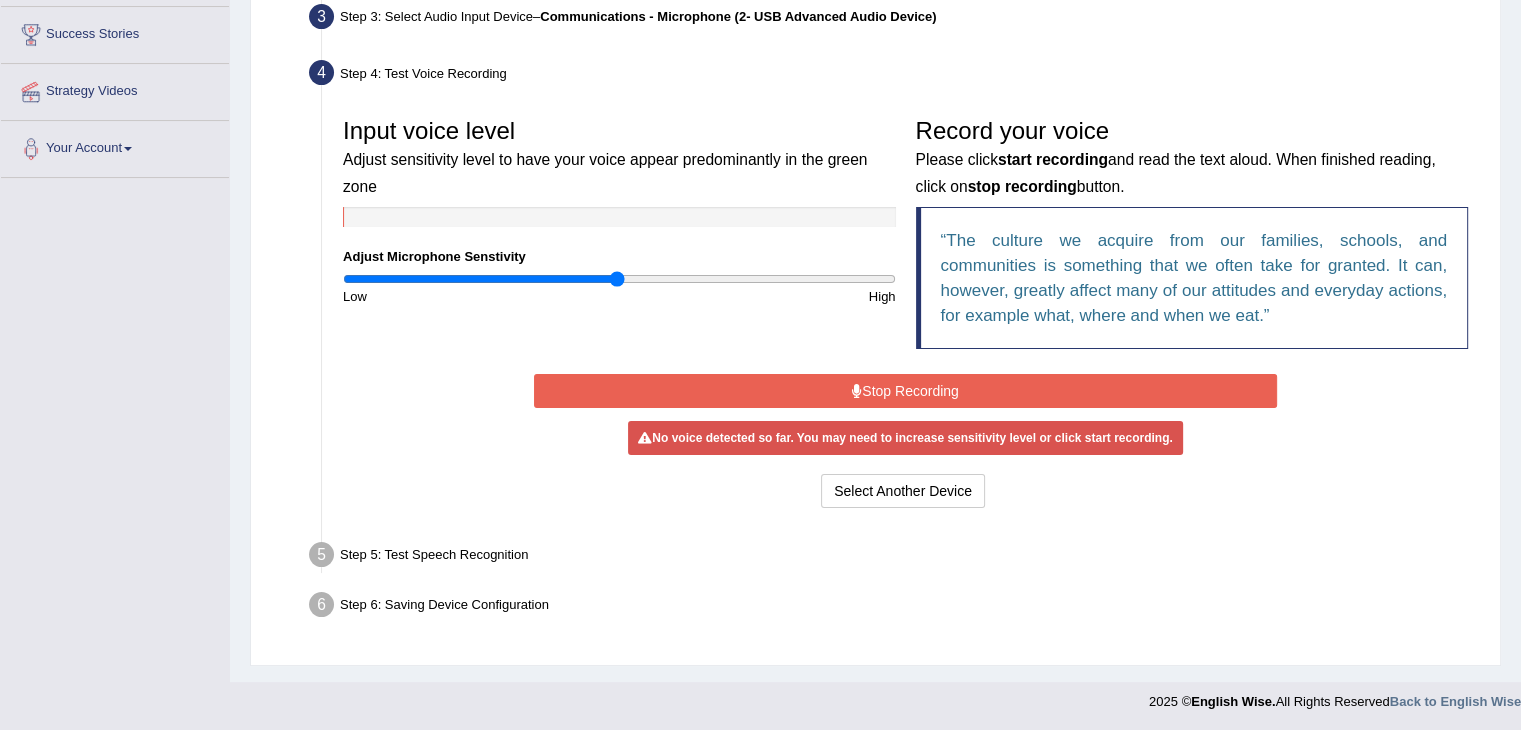click on "Stop Recording" at bounding box center [905, 391] 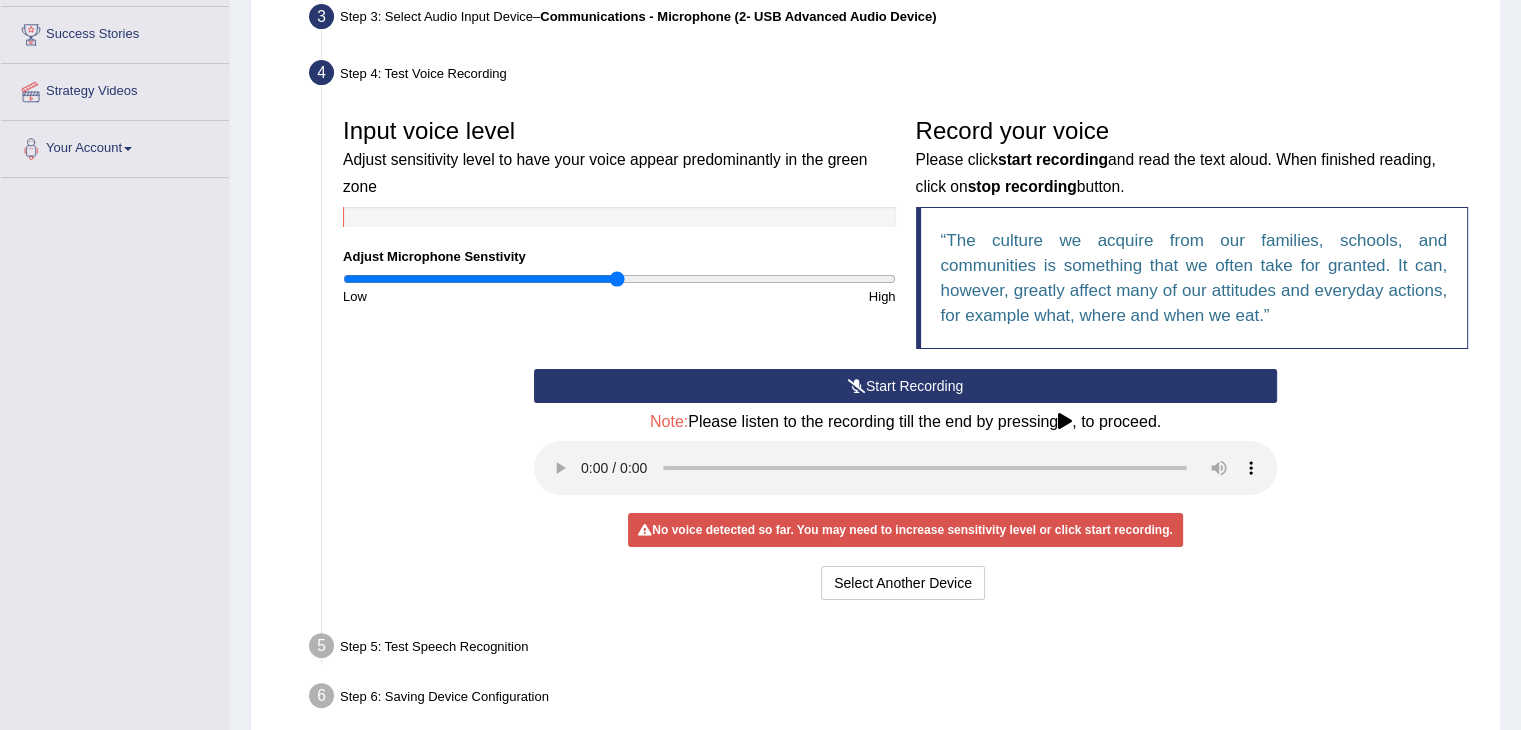 click on "Start Recording" at bounding box center [905, 386] 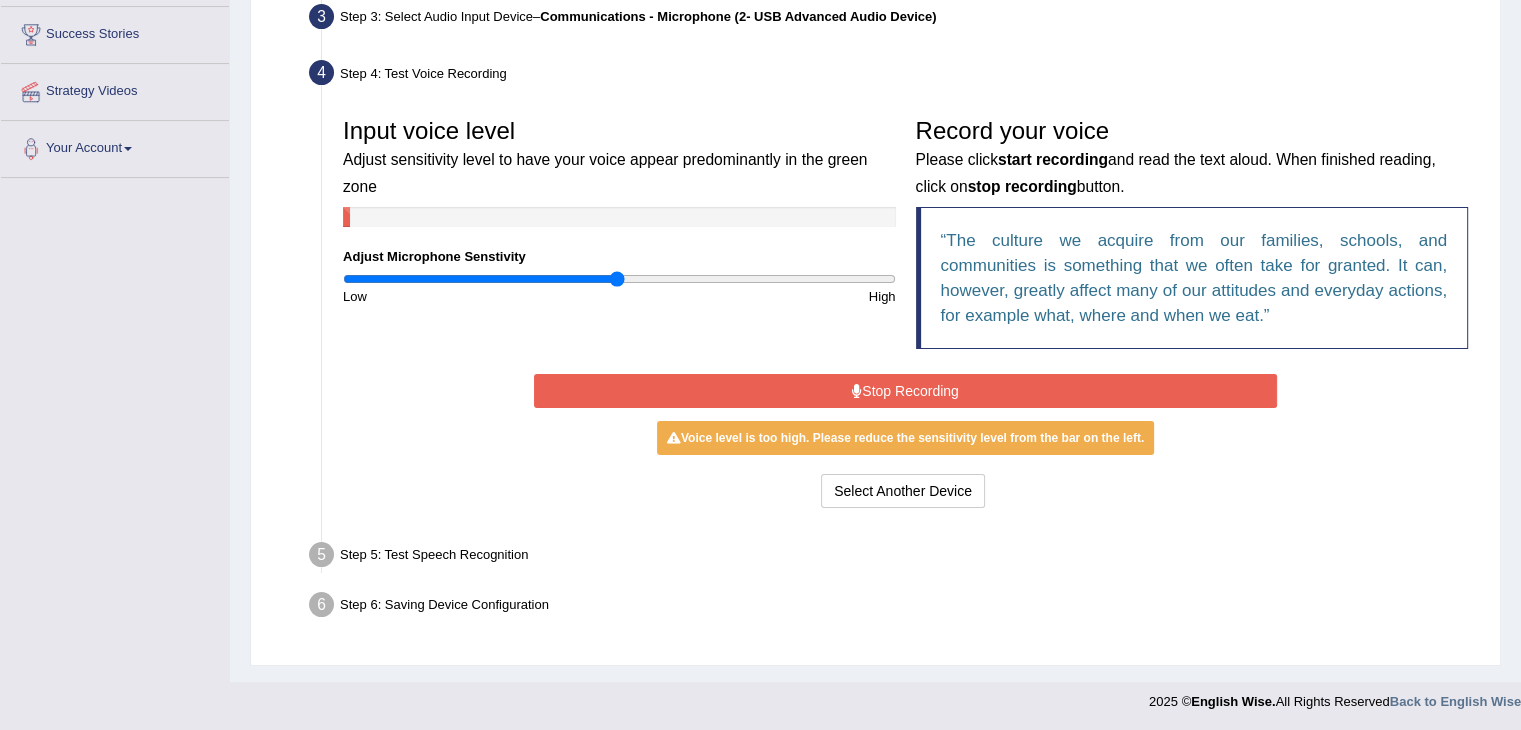 click on "Stop Recording" at bounding box center (905, 391) 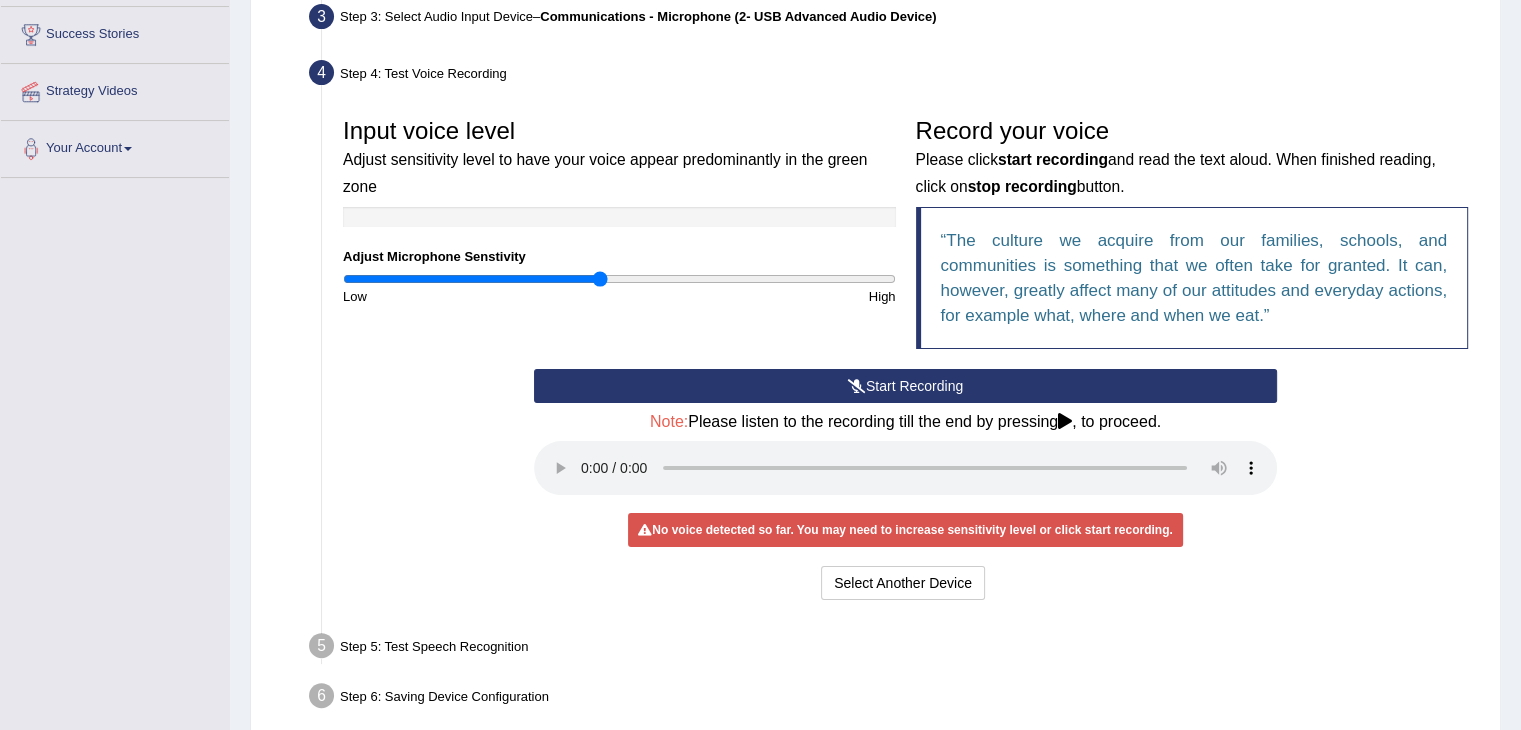 click at bounding box center (619, 279) 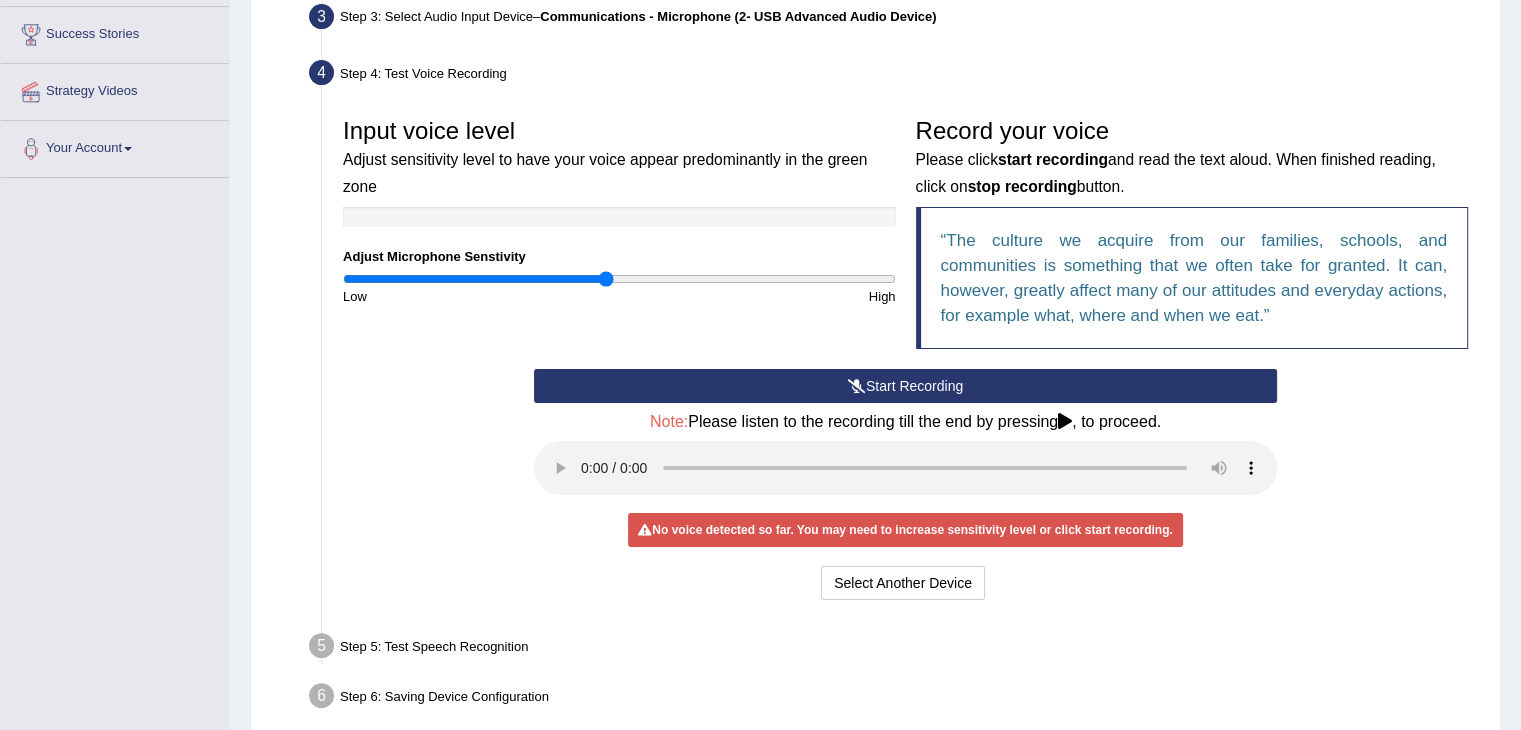 type on "0.96" 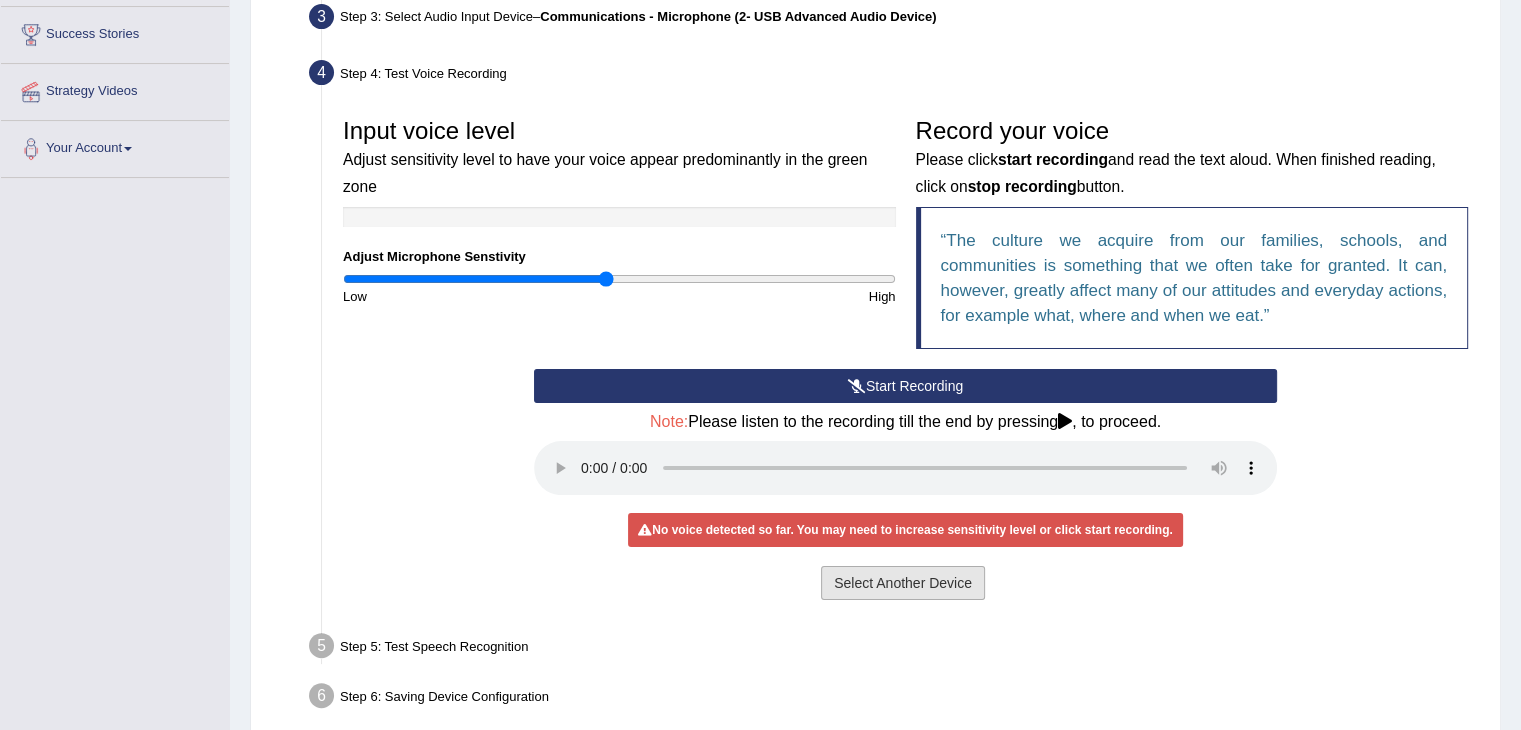 click on "Select Another Device" at bounding box center [903, 583] 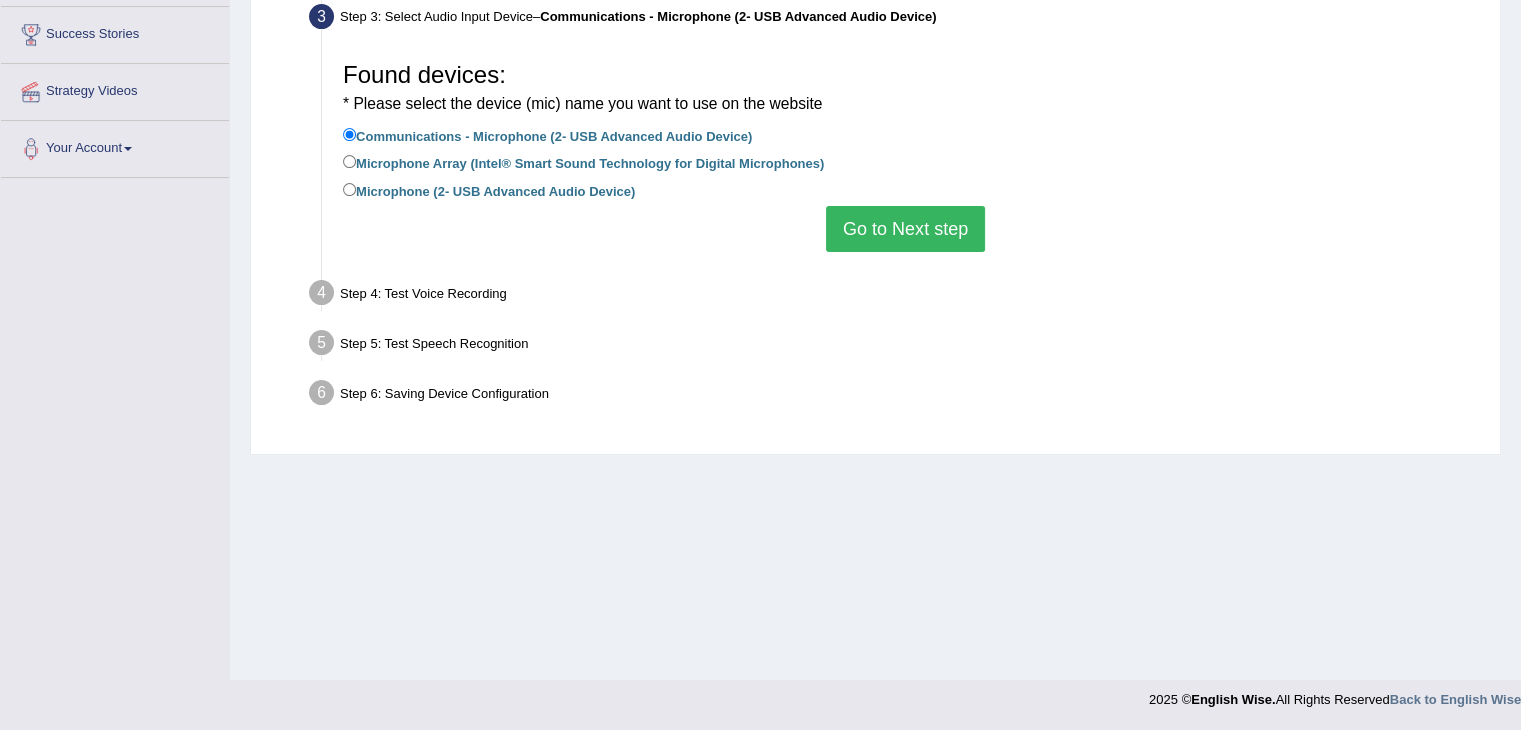 click on "Go to Next step" at bounding box center (905, 229) 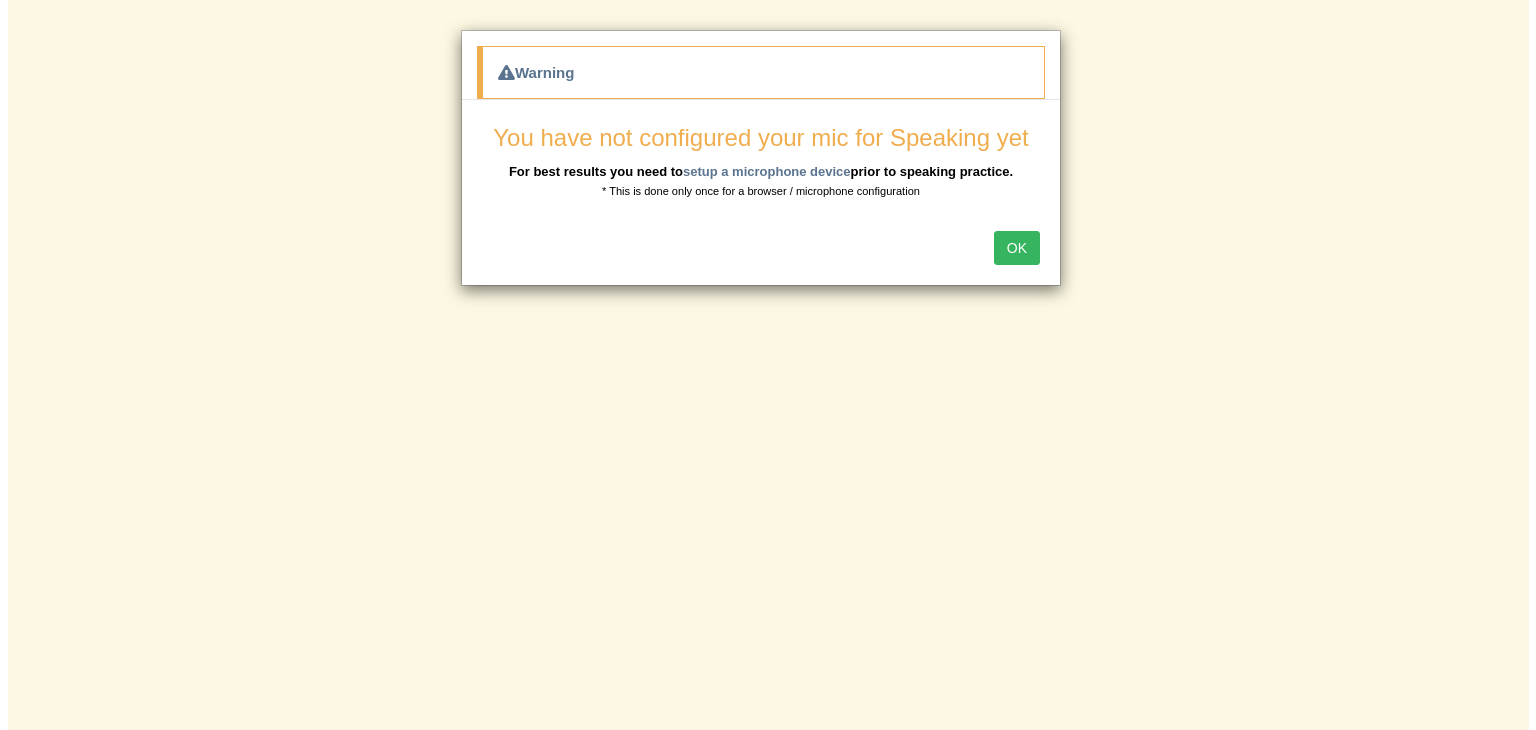 scroll, scrollTop: 0, scrollLeft: 0, axis: both 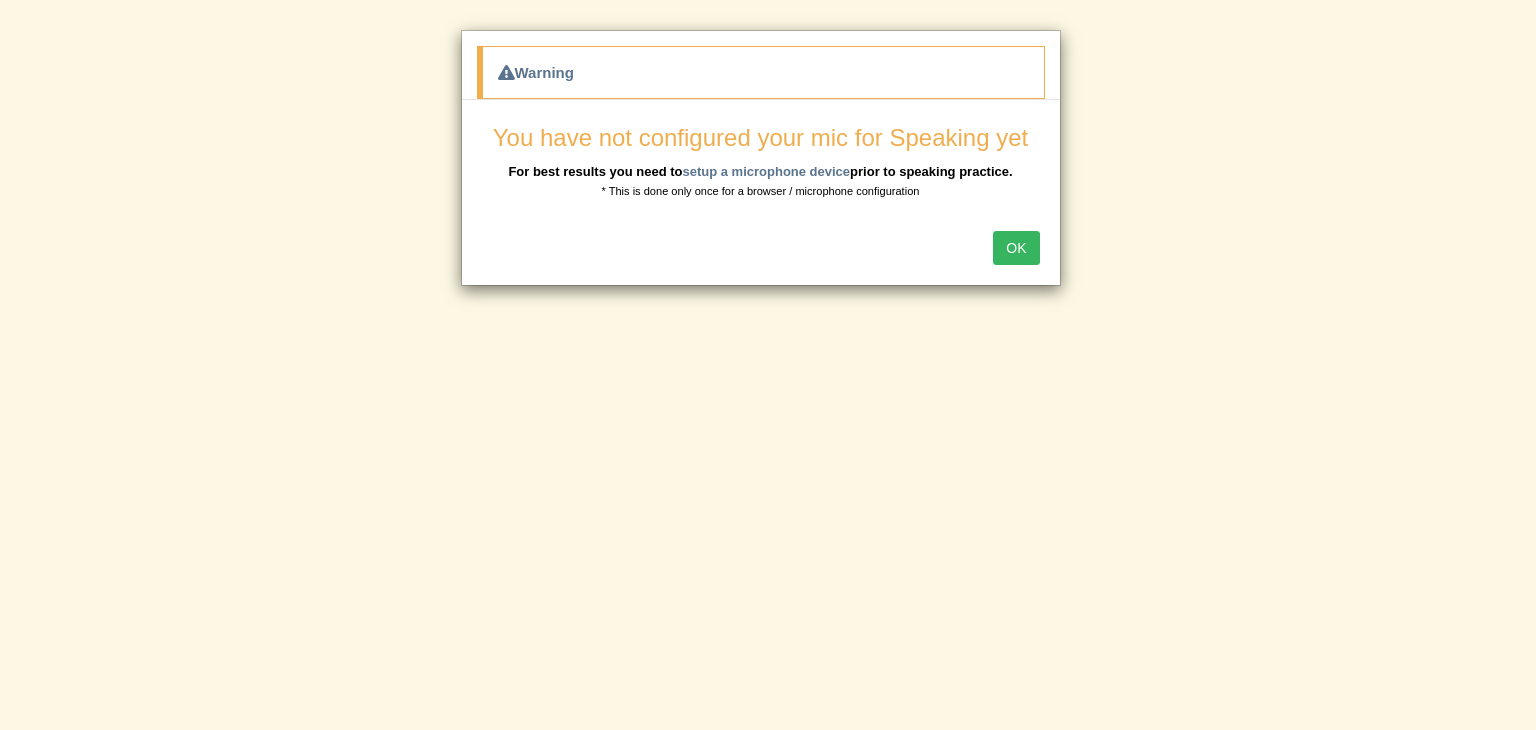 click on "OK" at bounding box center (1016, 248) 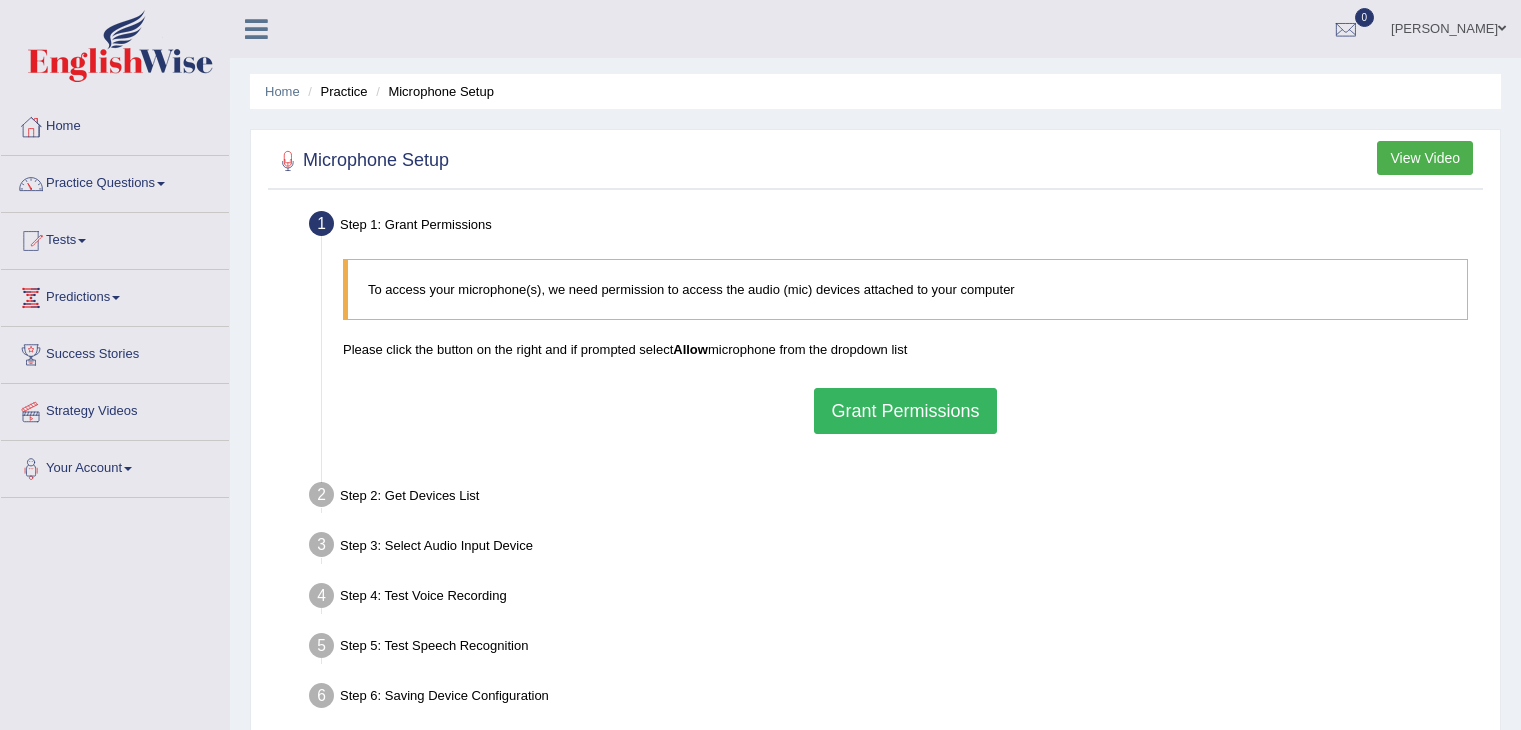 scroll, scrollTop: 0, scrollLeft: 0, axis: both 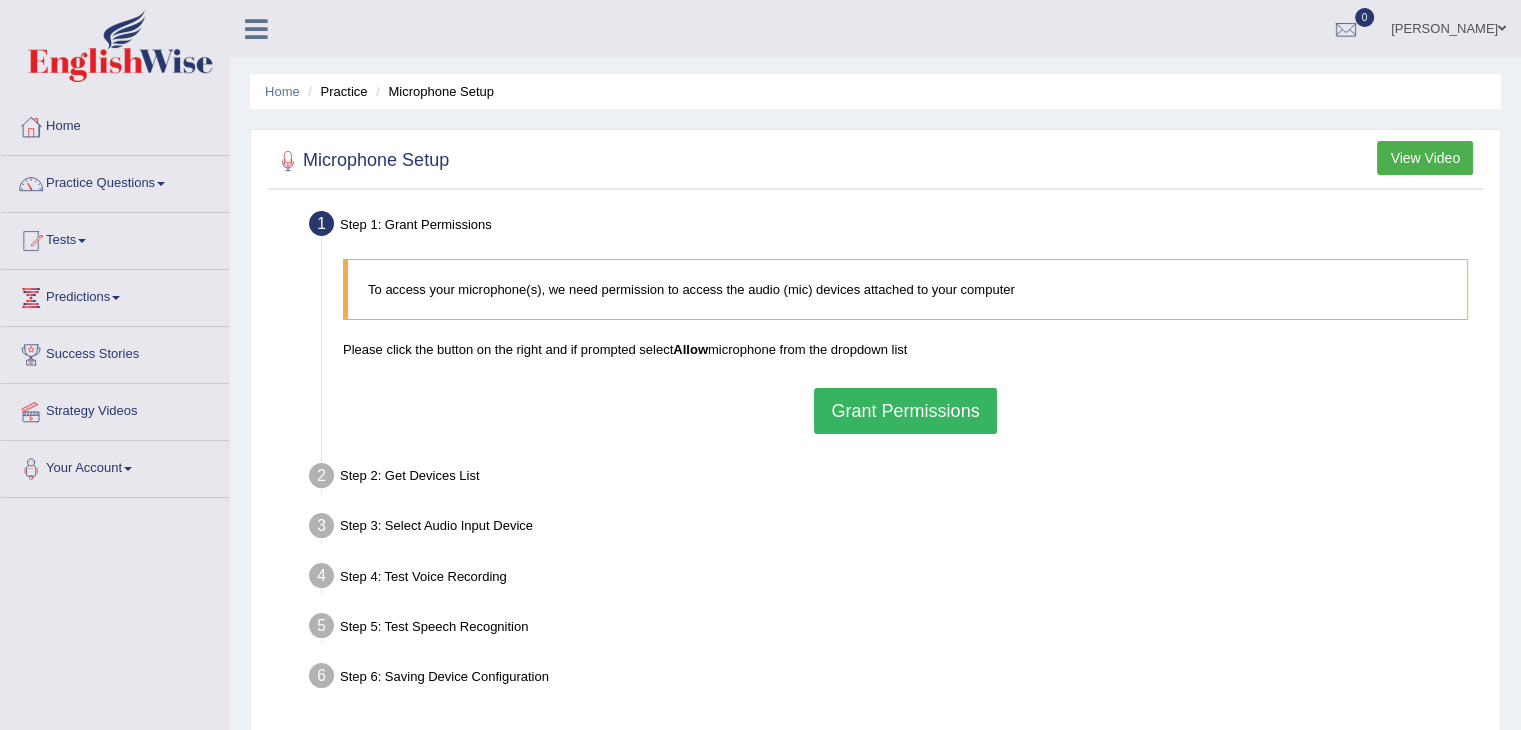 click on "Grant Permissions" at bounding box center [905, 411] 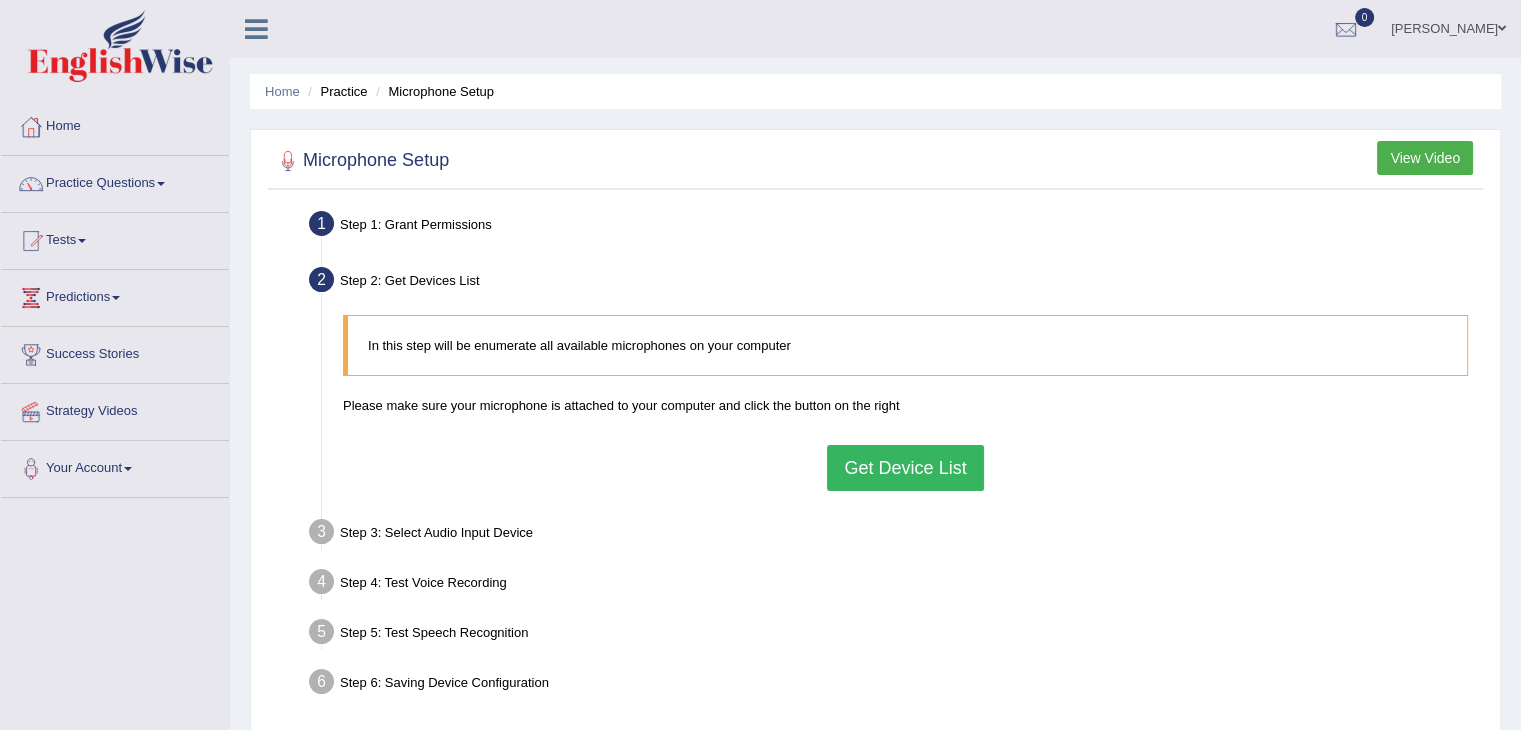 click on "Get Device List" at bounding box center [905, 468] 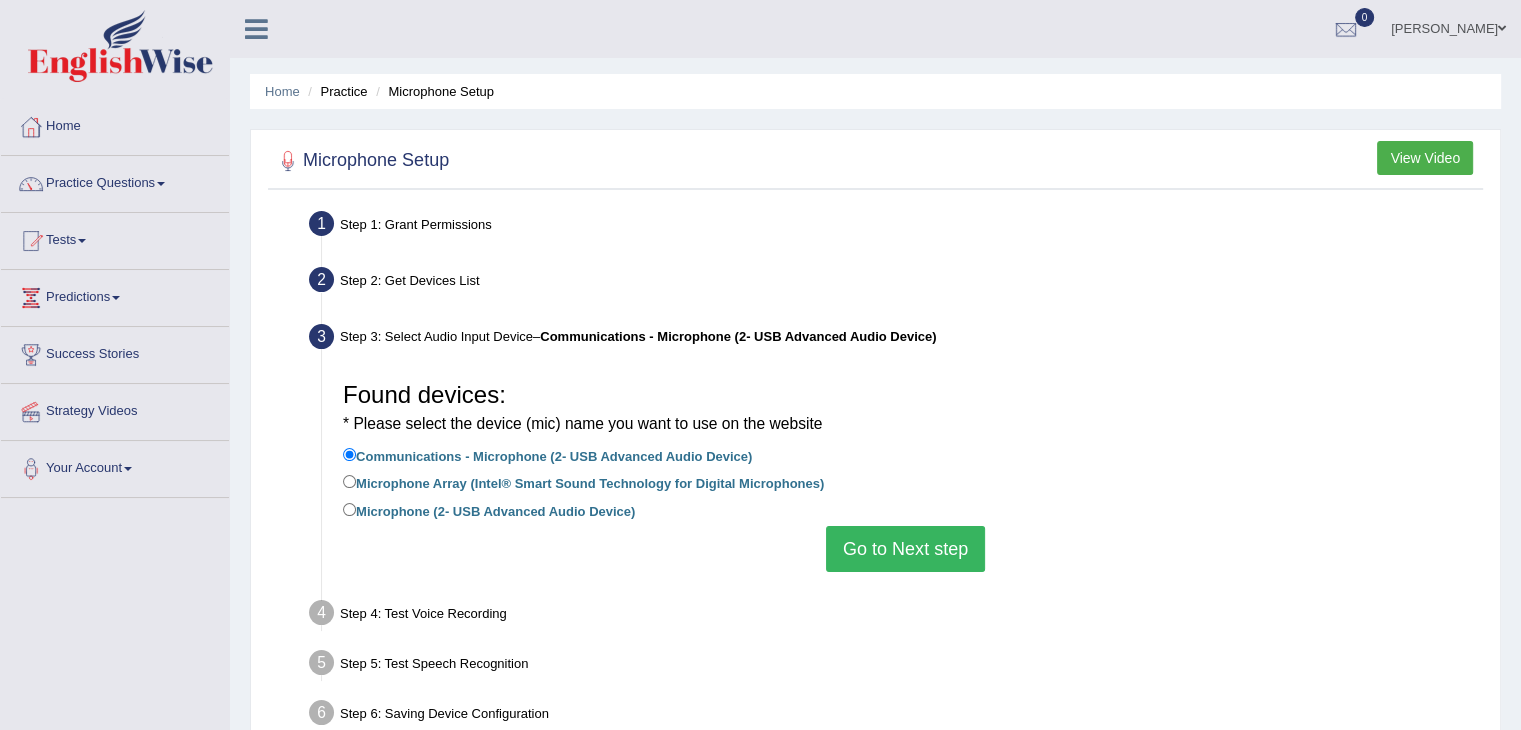 click on "Go to Next step" at bounding box center [905, 549] 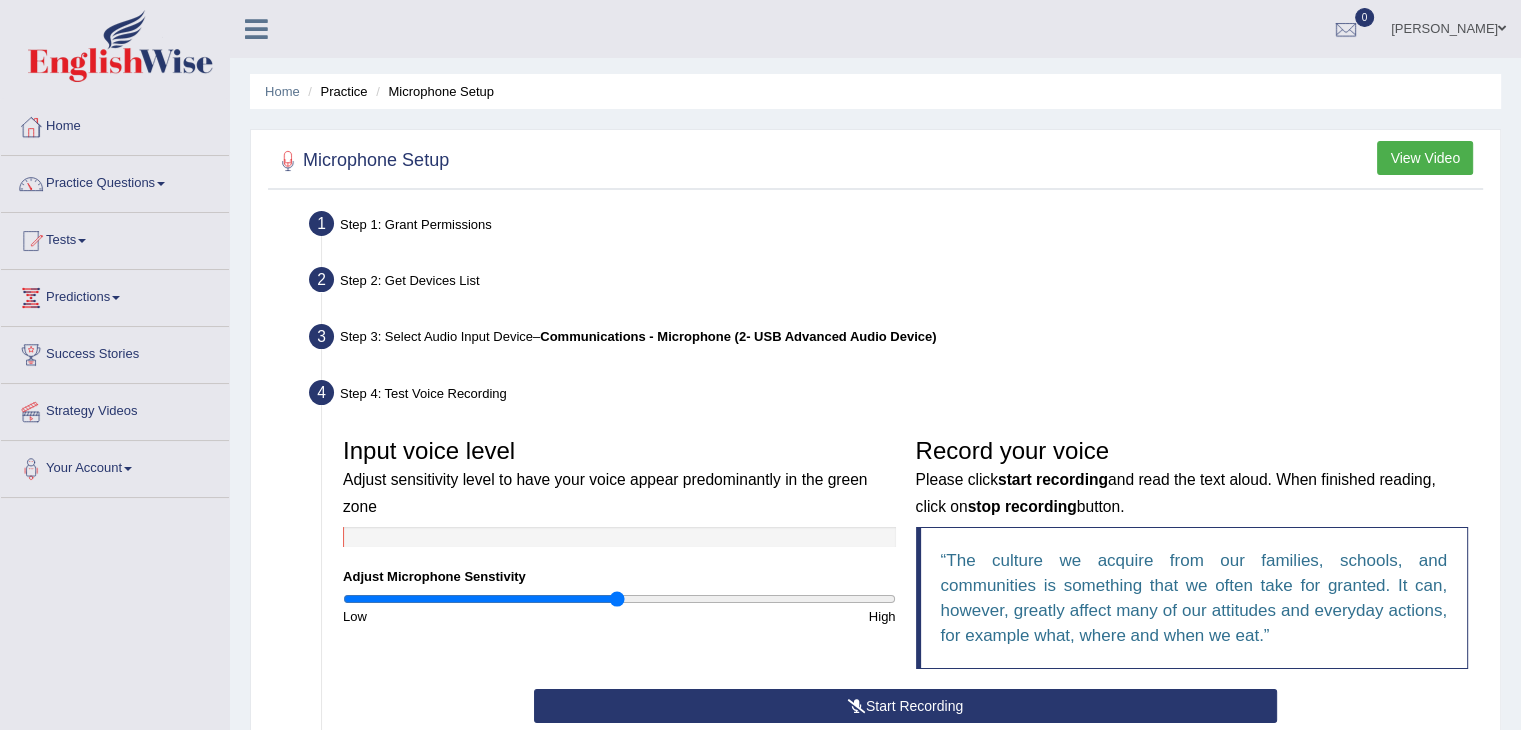 click on "Start Recording" at bounding box center (905, 706) 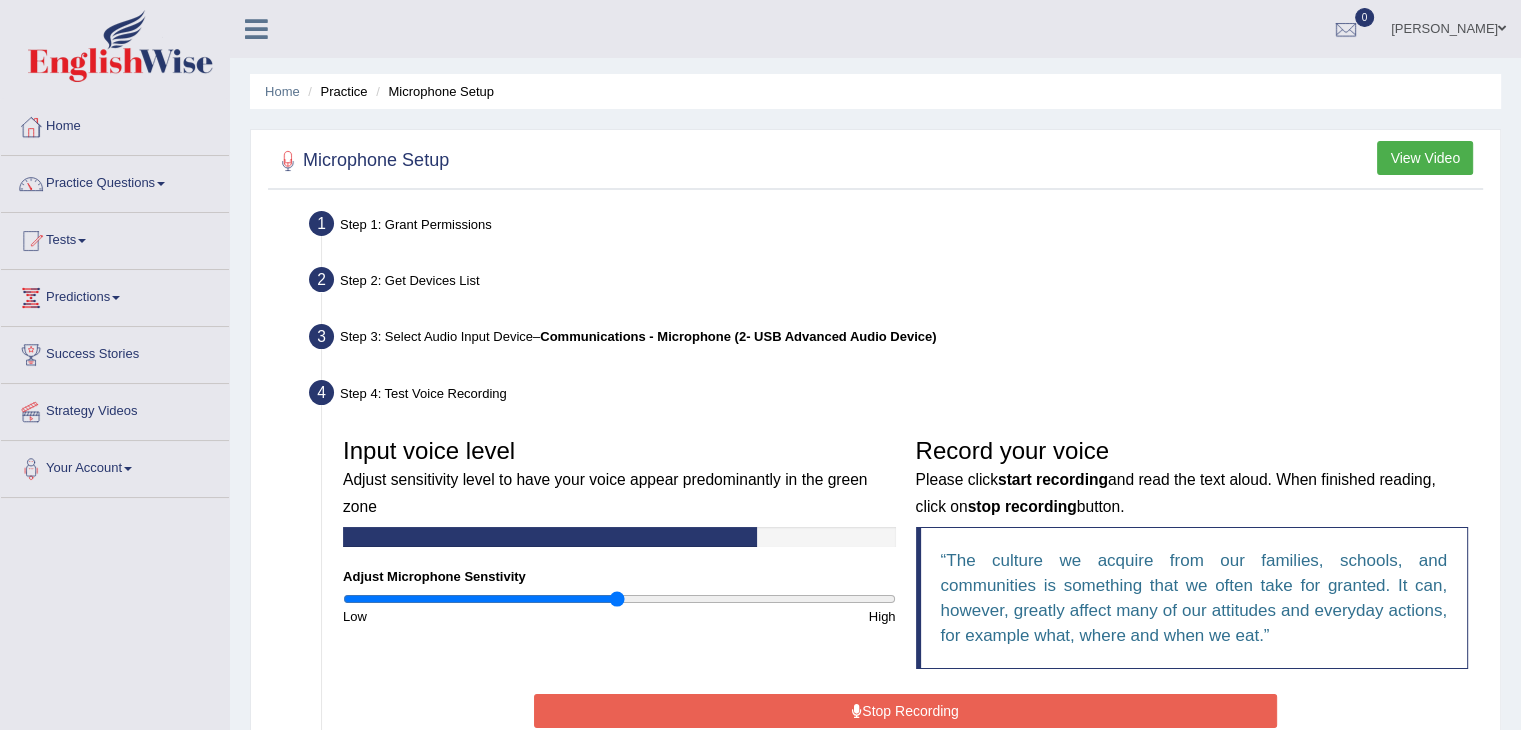 click on "Stop Recording" at bounding box center (905, 711) 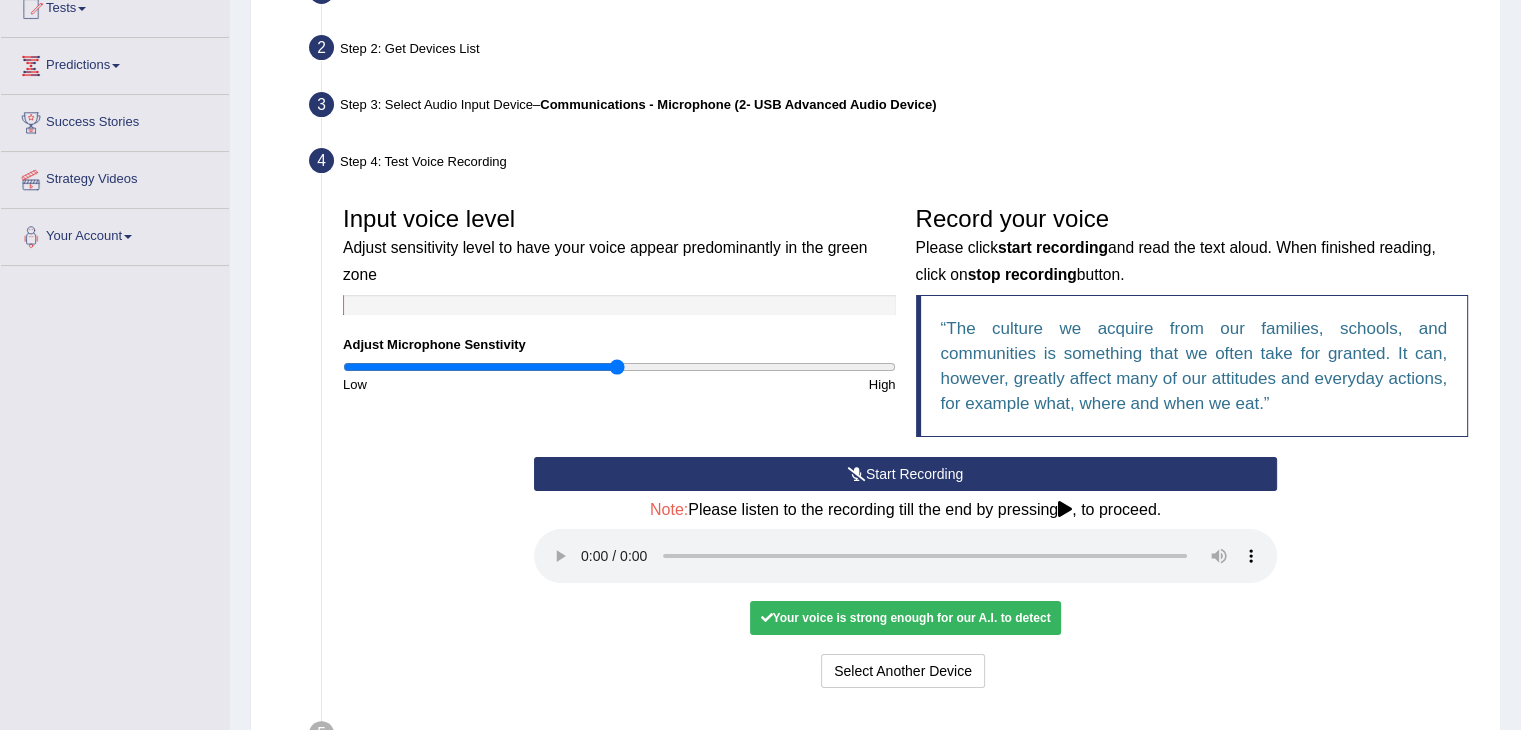 scroll, scrollTop: 240, scrollLeft: 0, axis: vertical 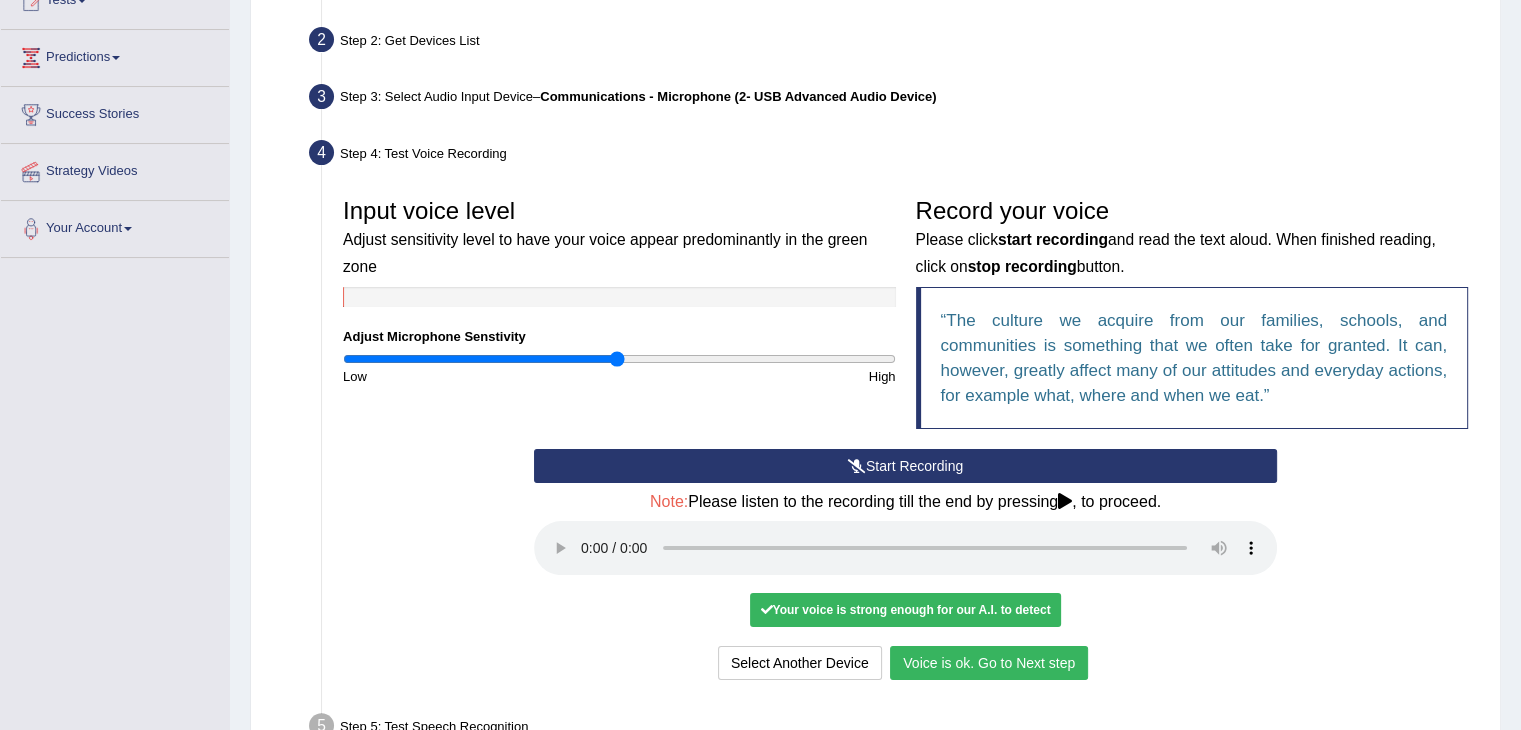 click on "Voice is ok. Go to Next step" at bounding box center (989, 663) 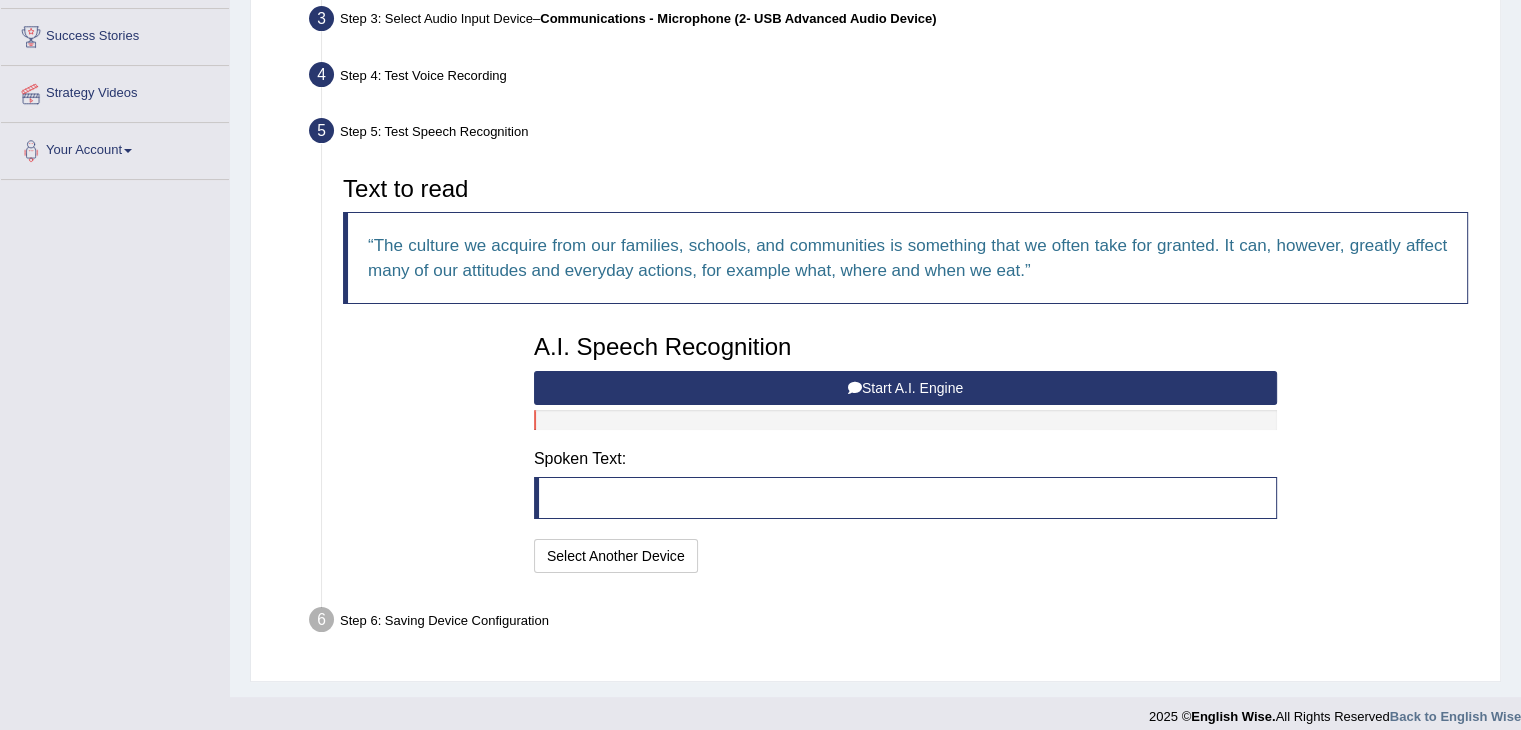scroll, scrollTop: 333, scrollLeft: 0, axis: vertical 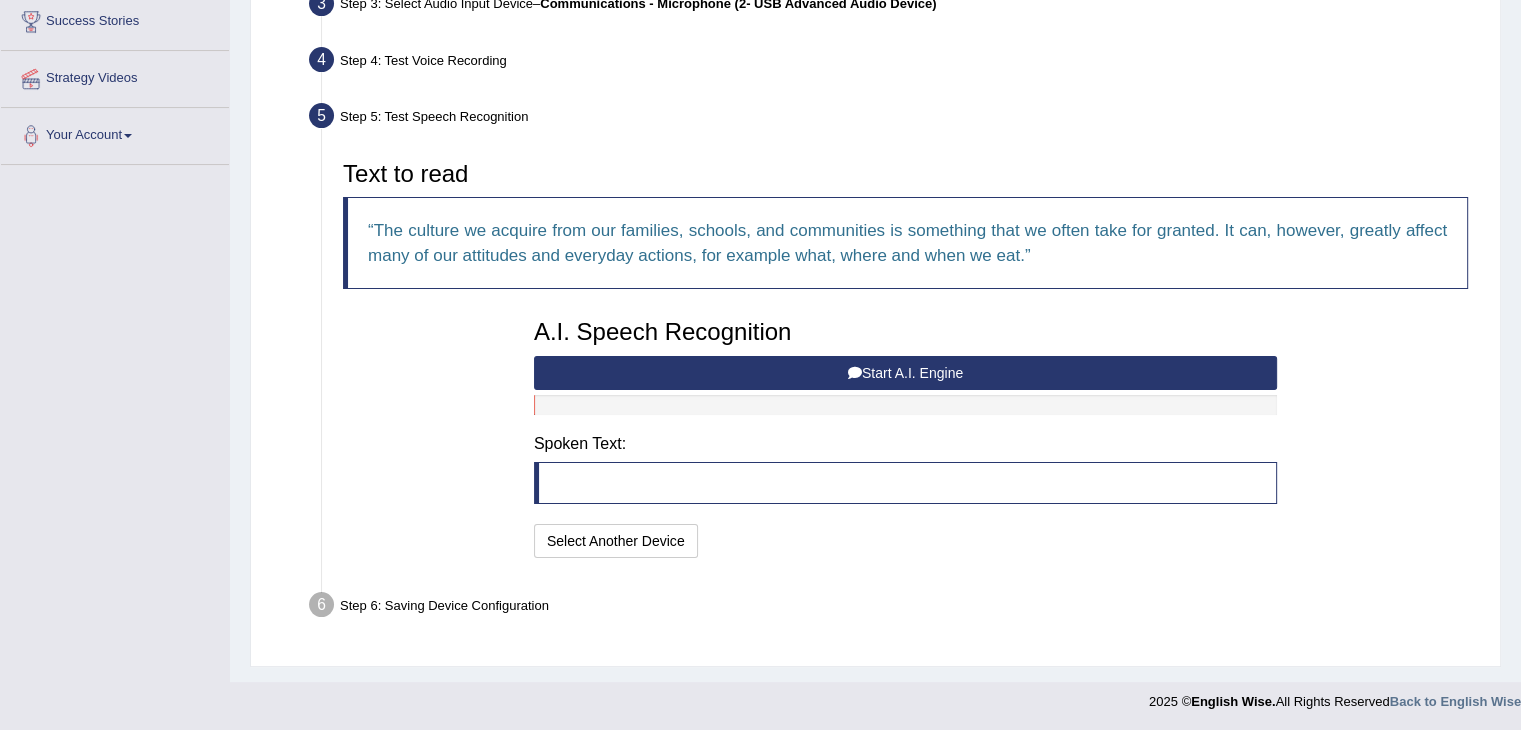 click on "Start A.I. Engine" at bounding box center (905, 373) 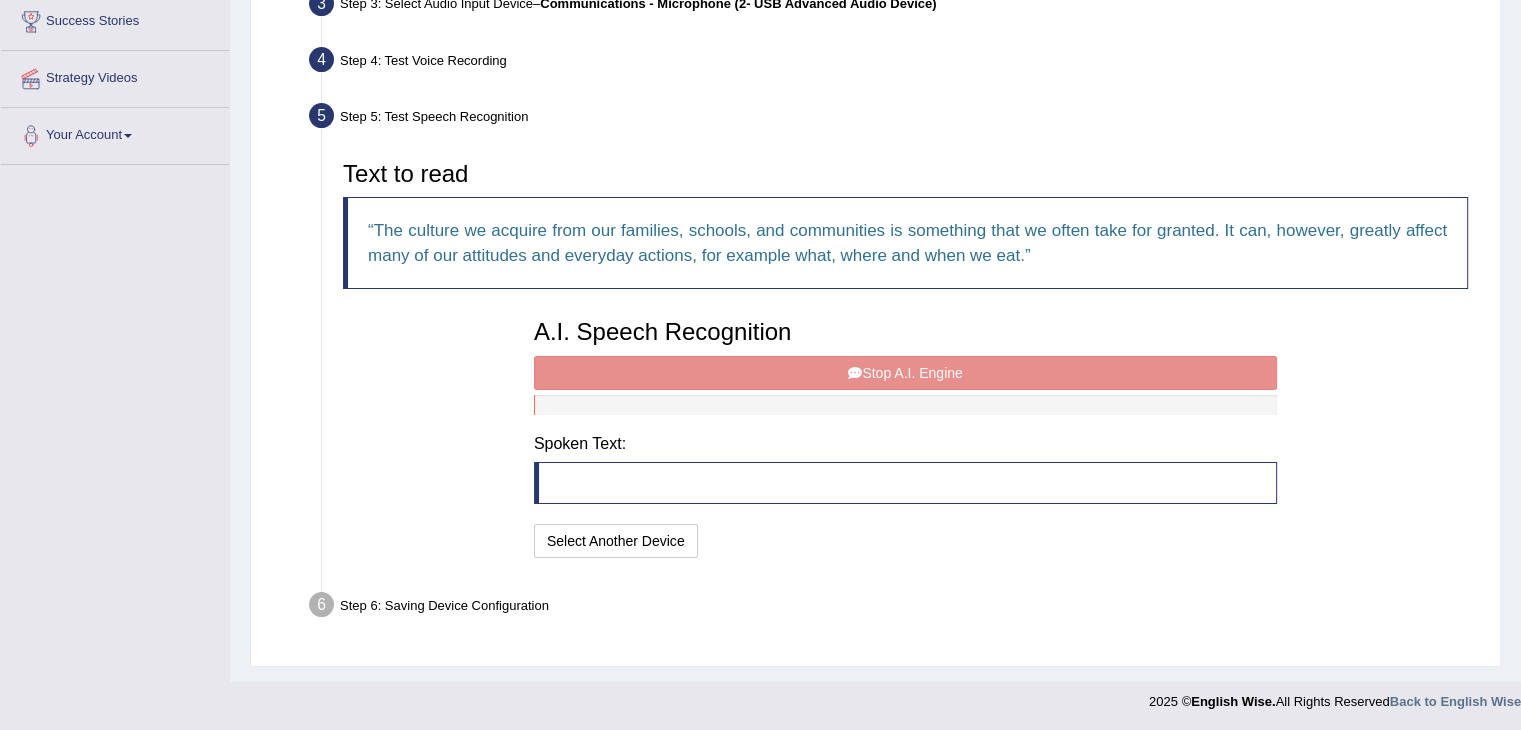 click on "Spoken Text:" at bounding box center (905, 444) 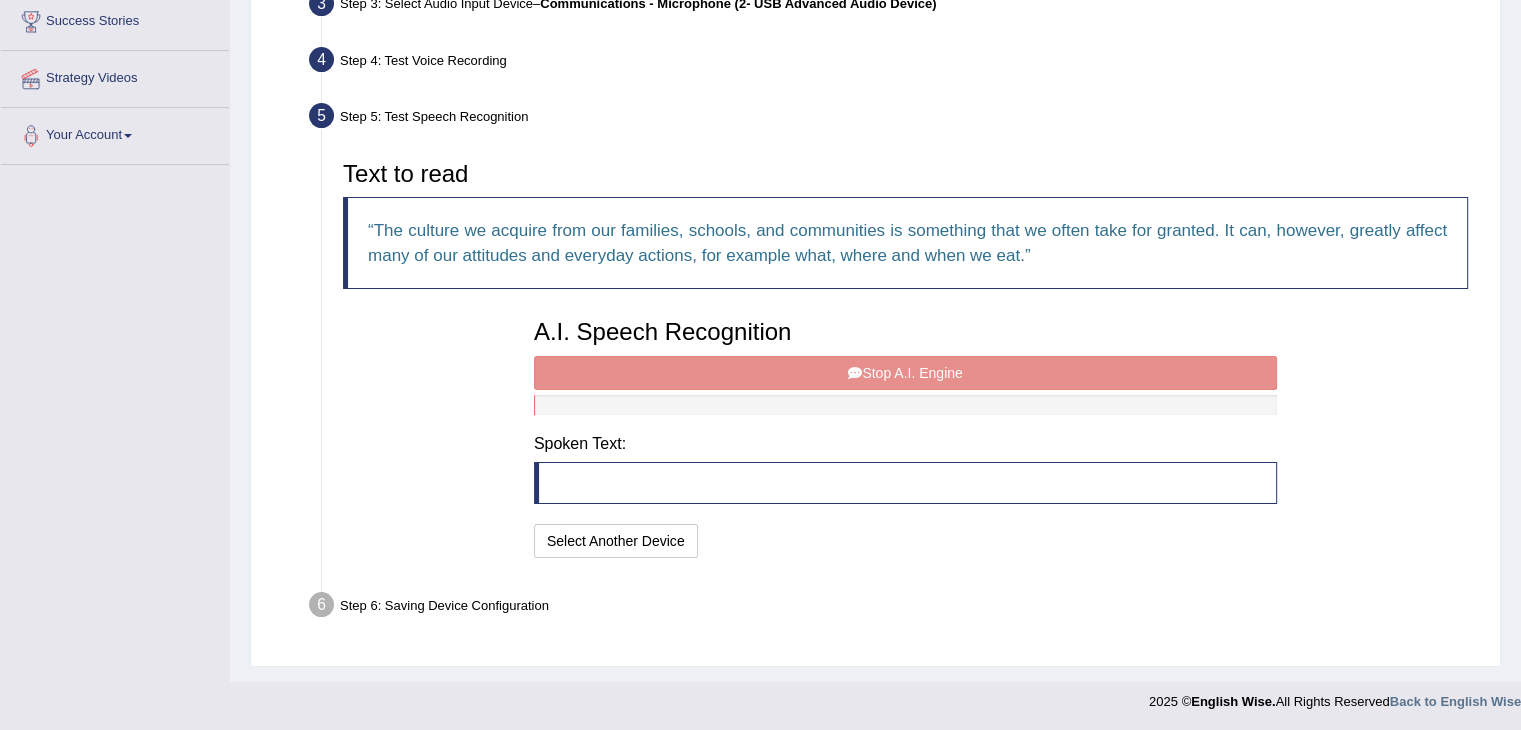 click on "A.I. Speech Recognition    Start A.I. Engine    Stop A.I. Engine     Note:  Please listen to the recording till the end by pressing  , to proceed.     Spoken Text:     I will practice without this feature   Select Another Device   Speech is ok. Go to Last step" at bounding box center [905, 436] 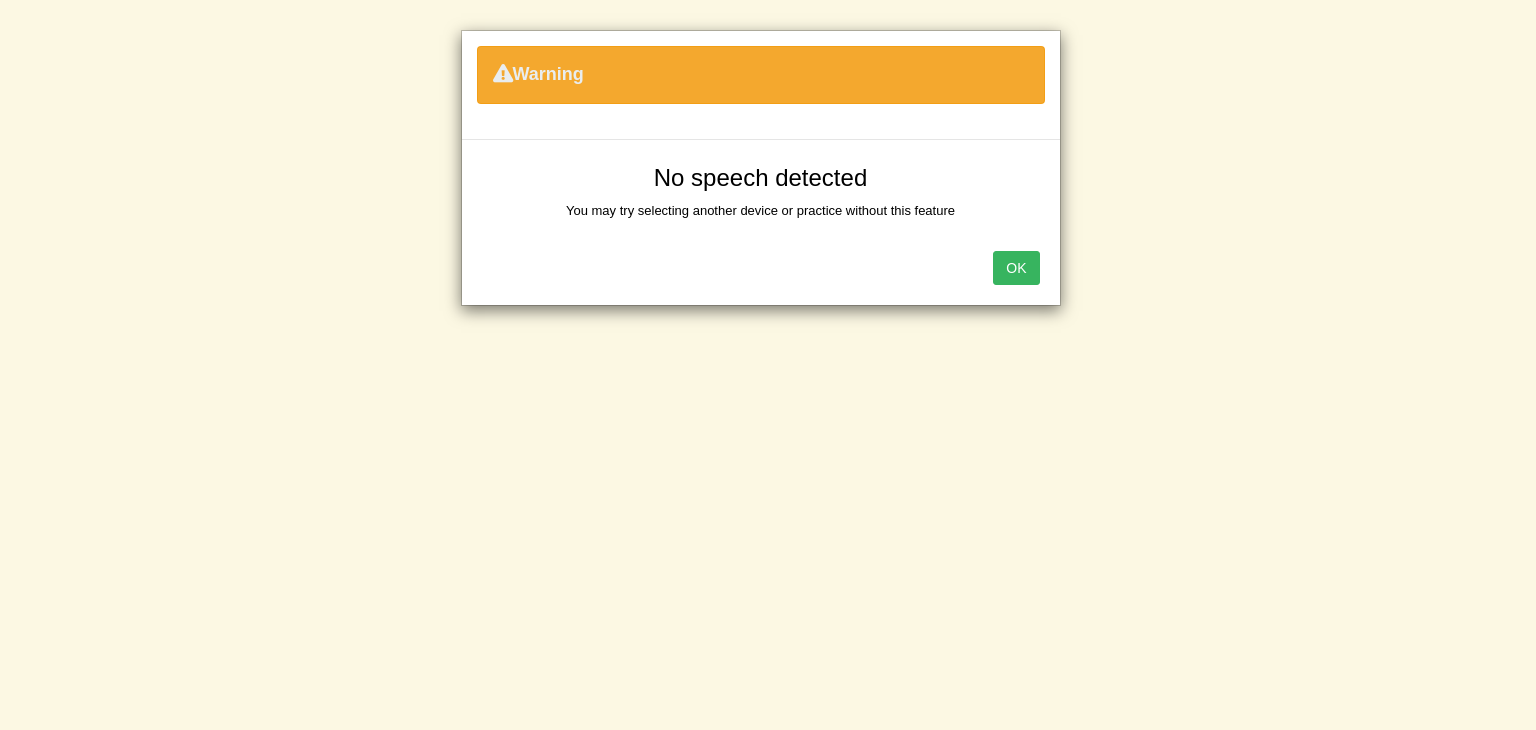 click on "OK" at bounding box center (1016, 268) 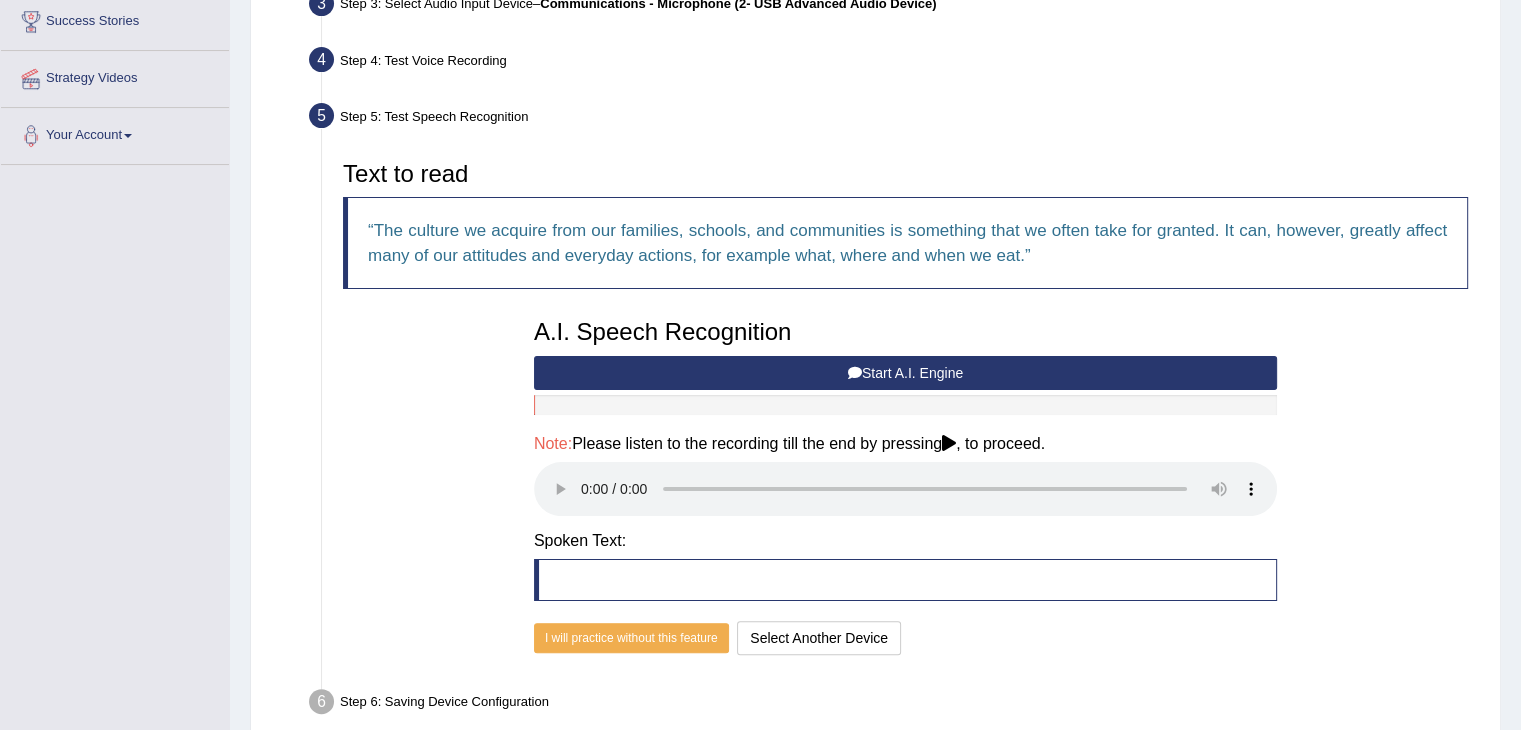 click on "Start A.I. Engine" at bounding box center (905, 373) 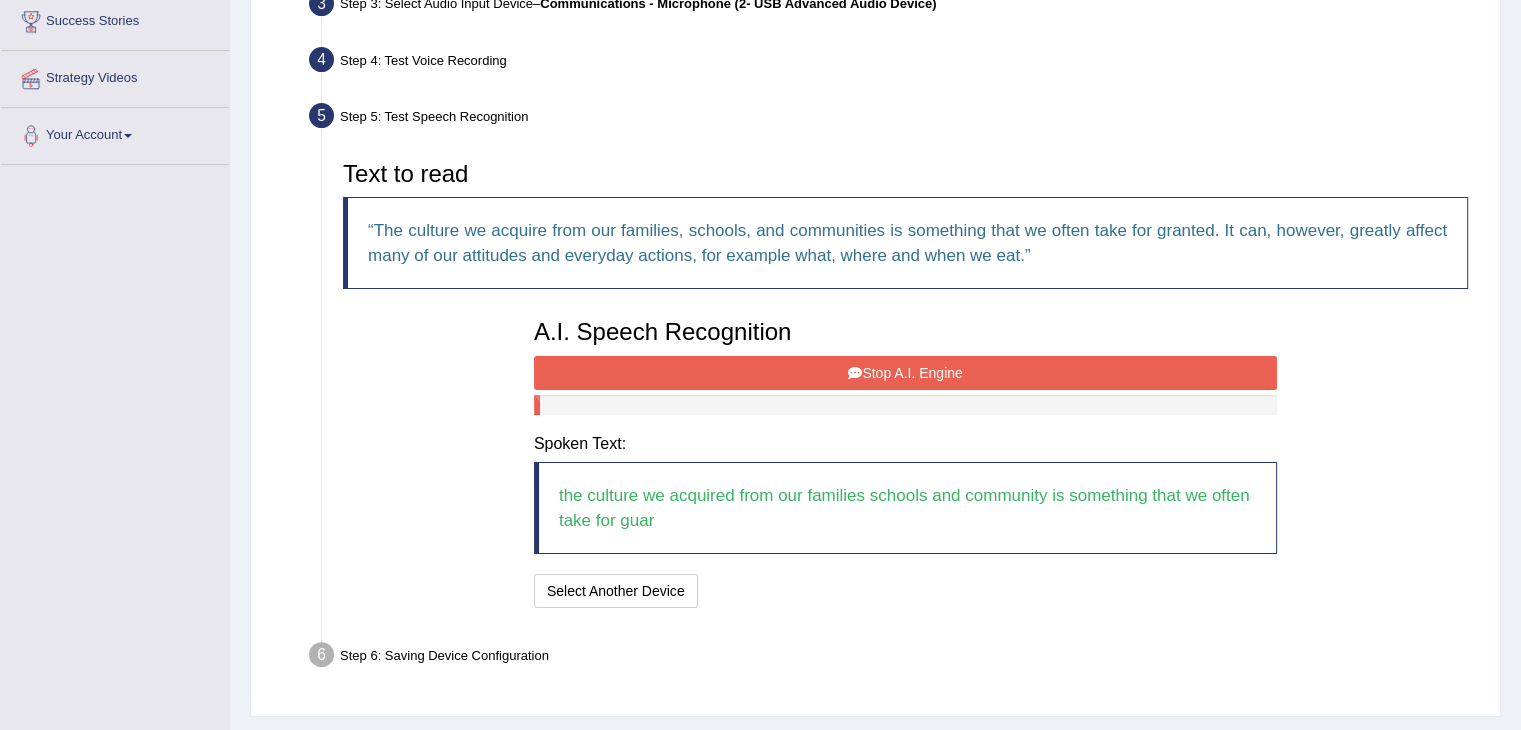 click on "Stop A.I. Engine" at bounding box center (905, 373) 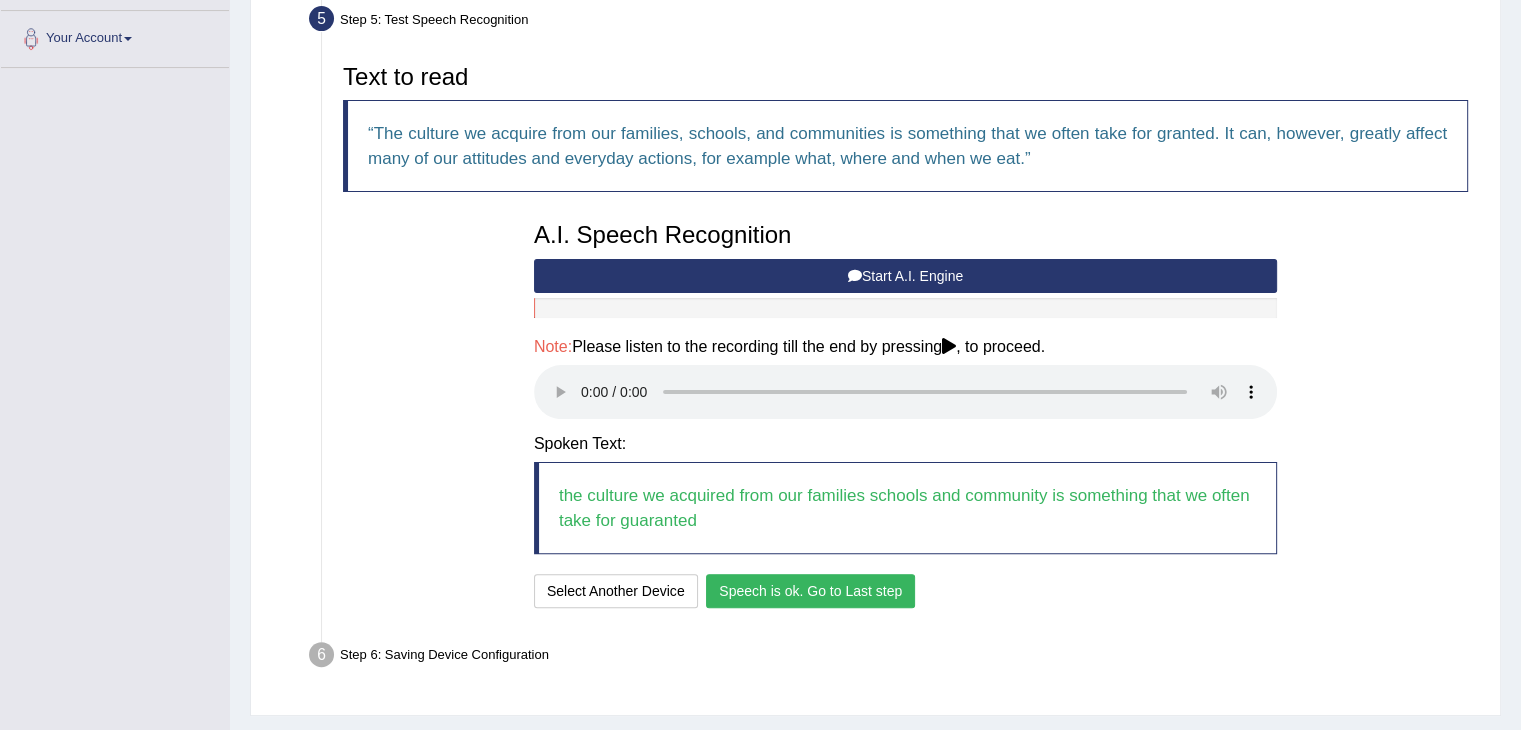 scroll, scrollTop: 480, scrollLeft: 0, axis: vertical 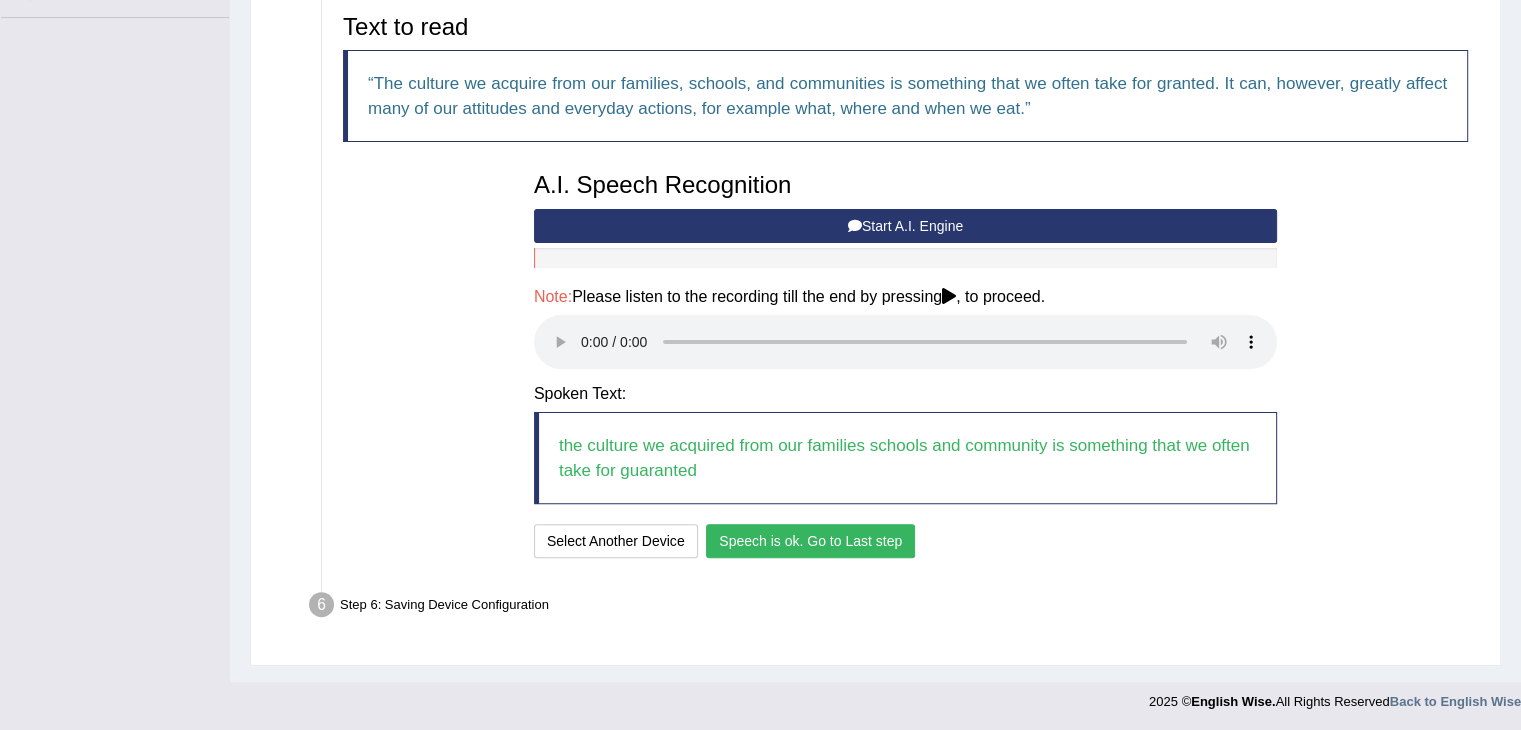 click on "Speech is ok. Go to Last step" at bounding box center (810, 541) 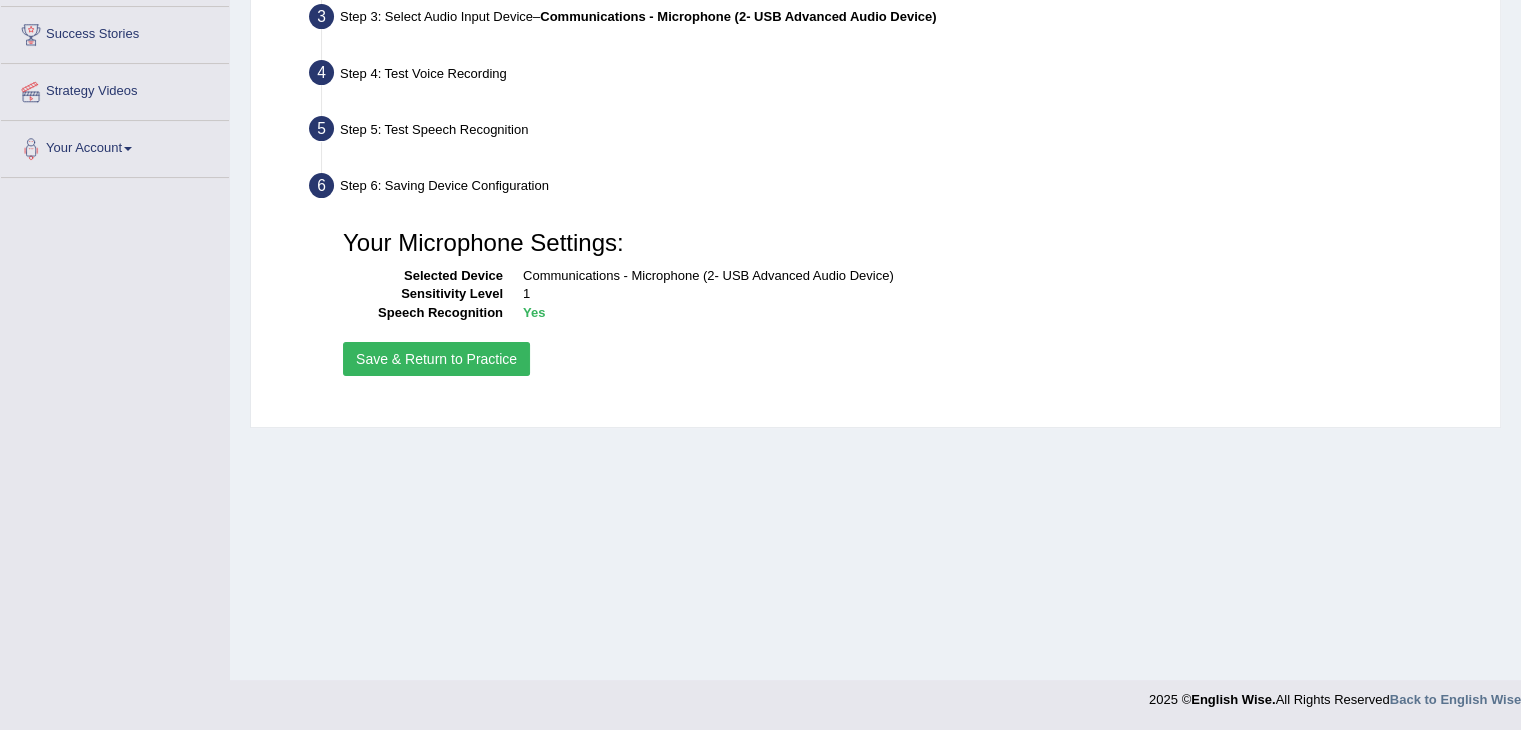 click on "Save & Return to Practice" at bounding box center [436, 359] 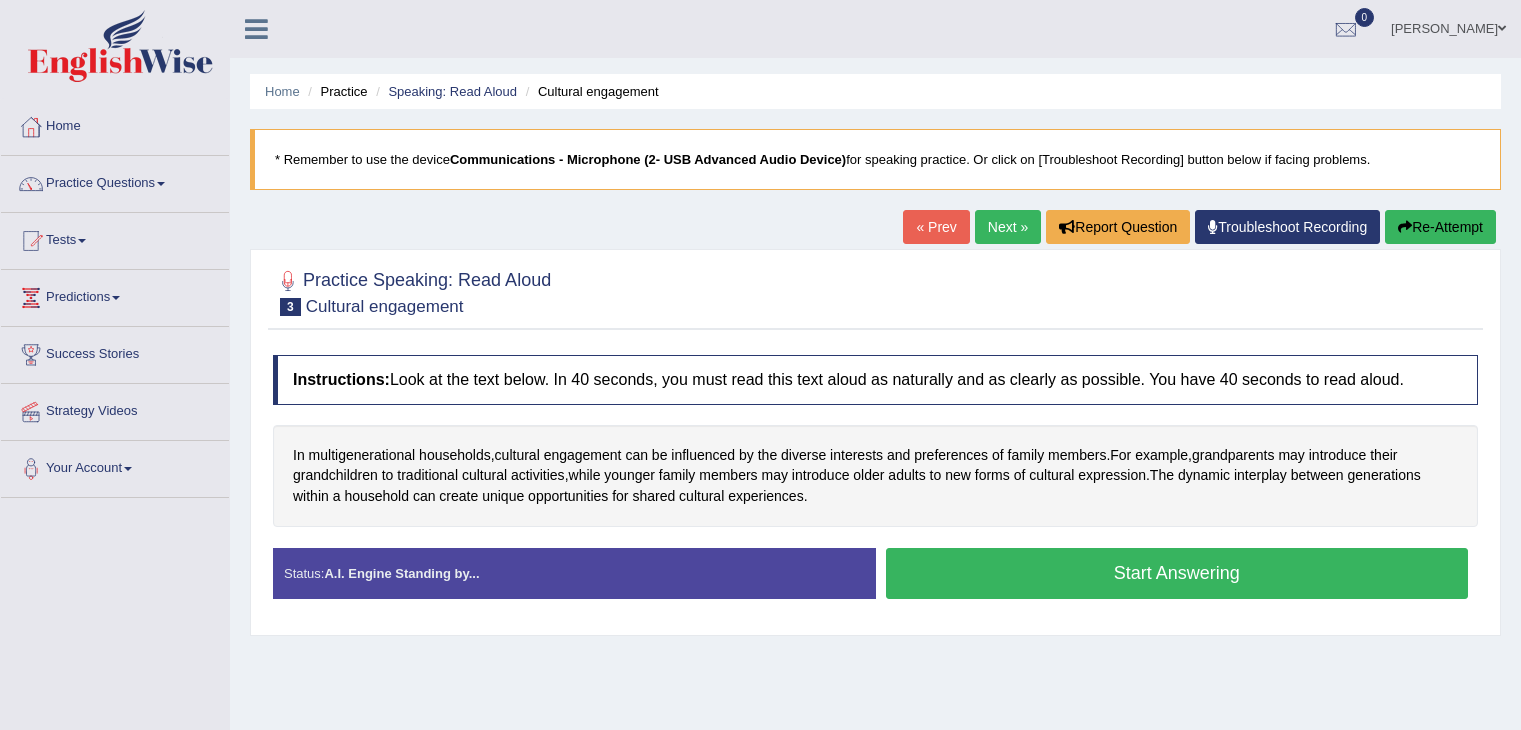scroll, scrollTop: 0, scrollLeft: 0, axis: both 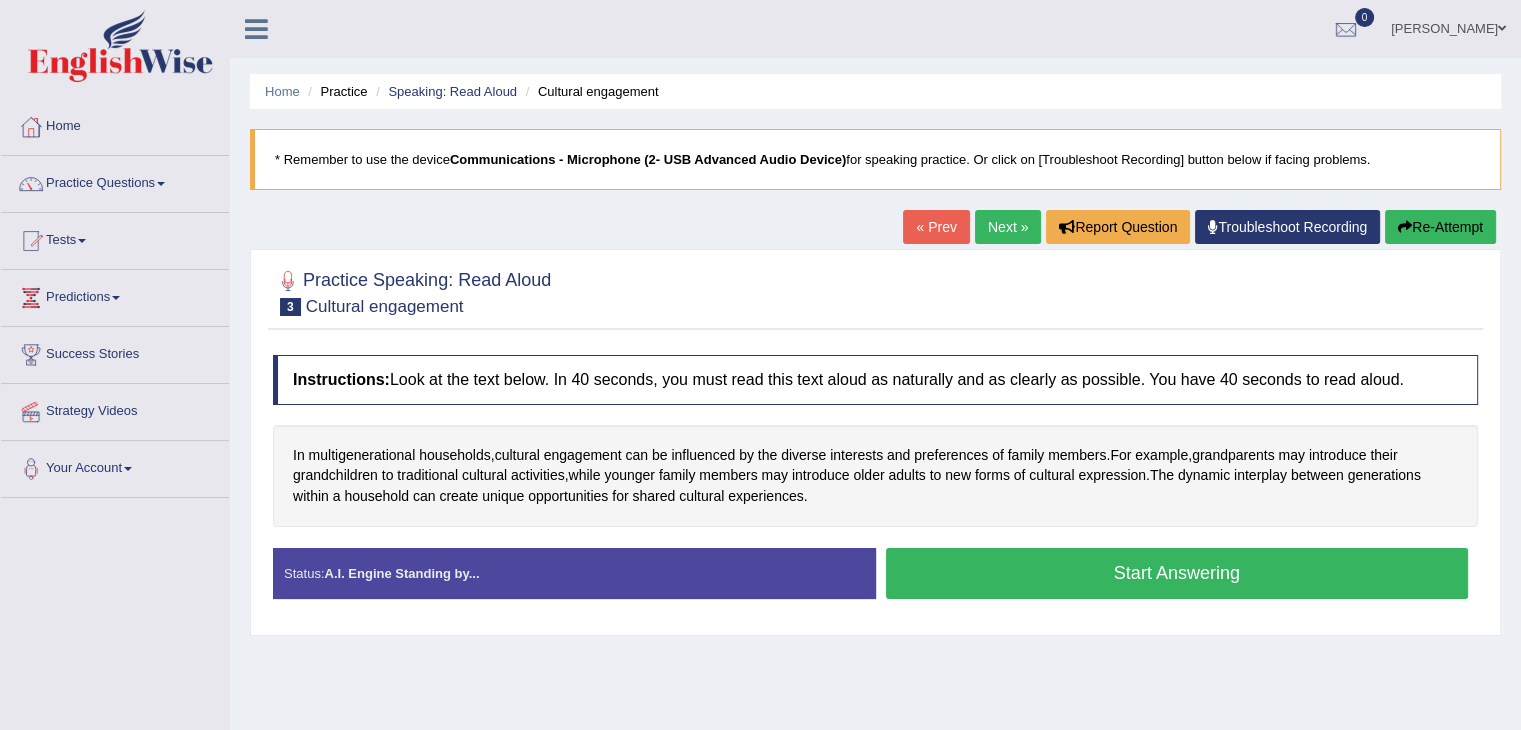 click on "Start Answering" at bounding box center [1177, 573] 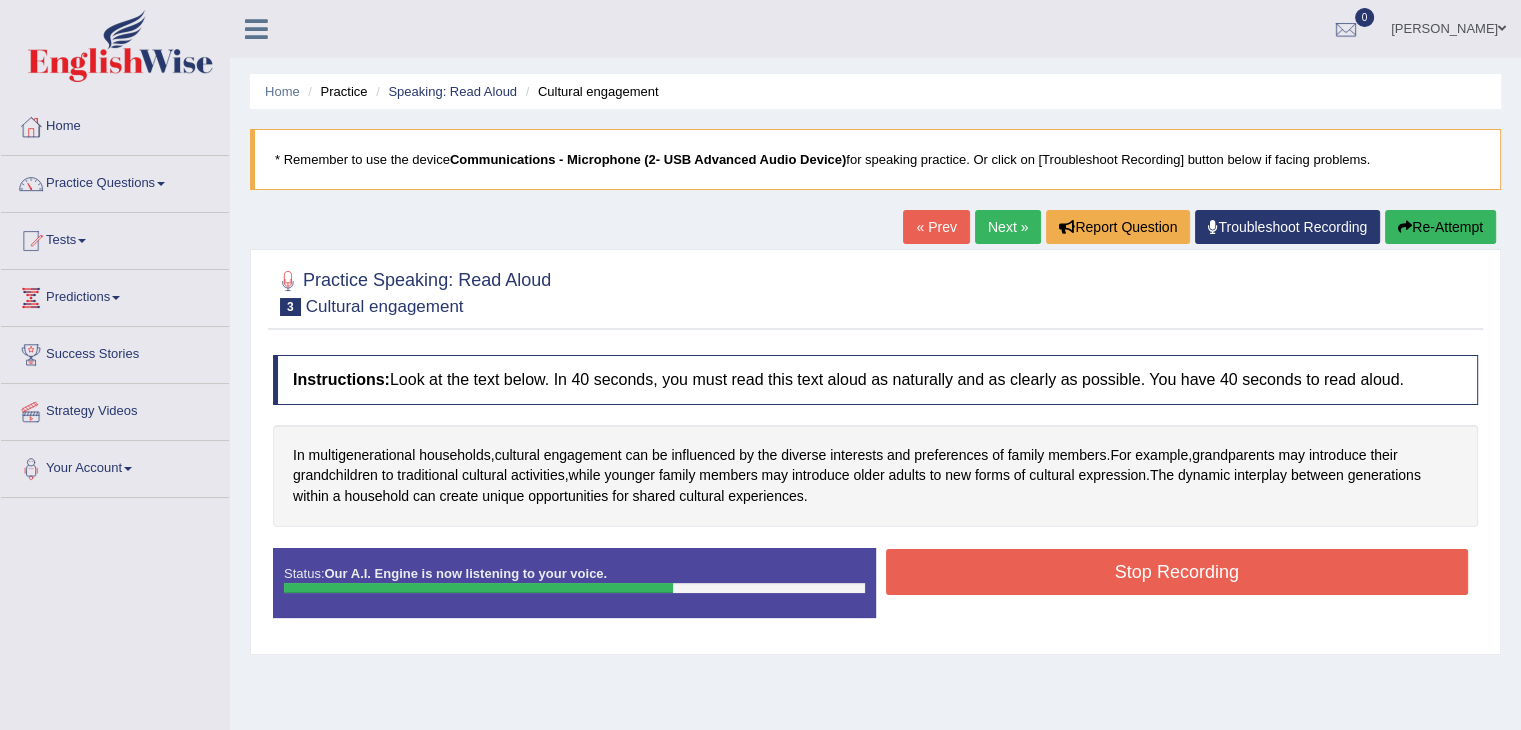 click on "Stop Recording" at bounding box center (1177, 572) 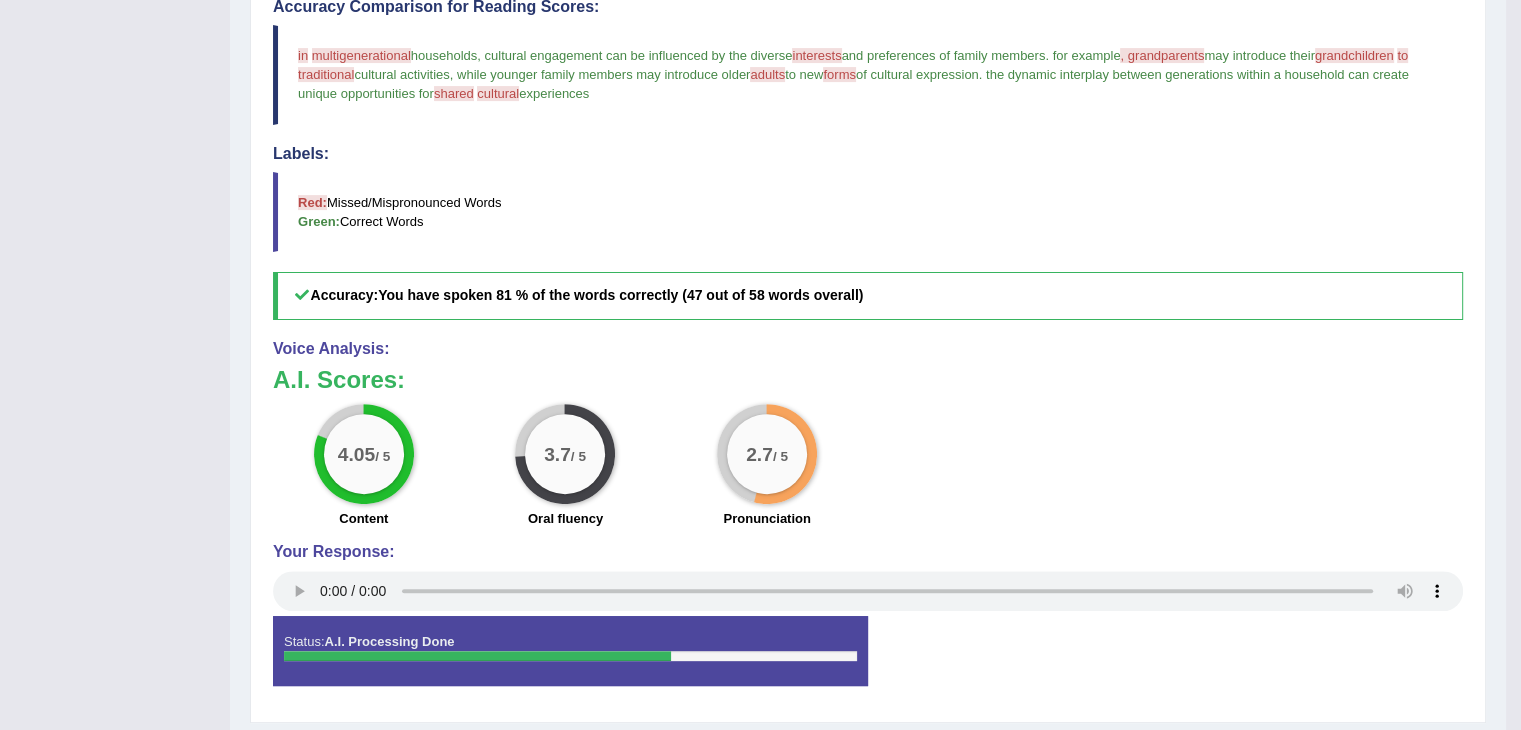 scroll, scrollTop: 600, scrollLeft: 0, axis: vertical 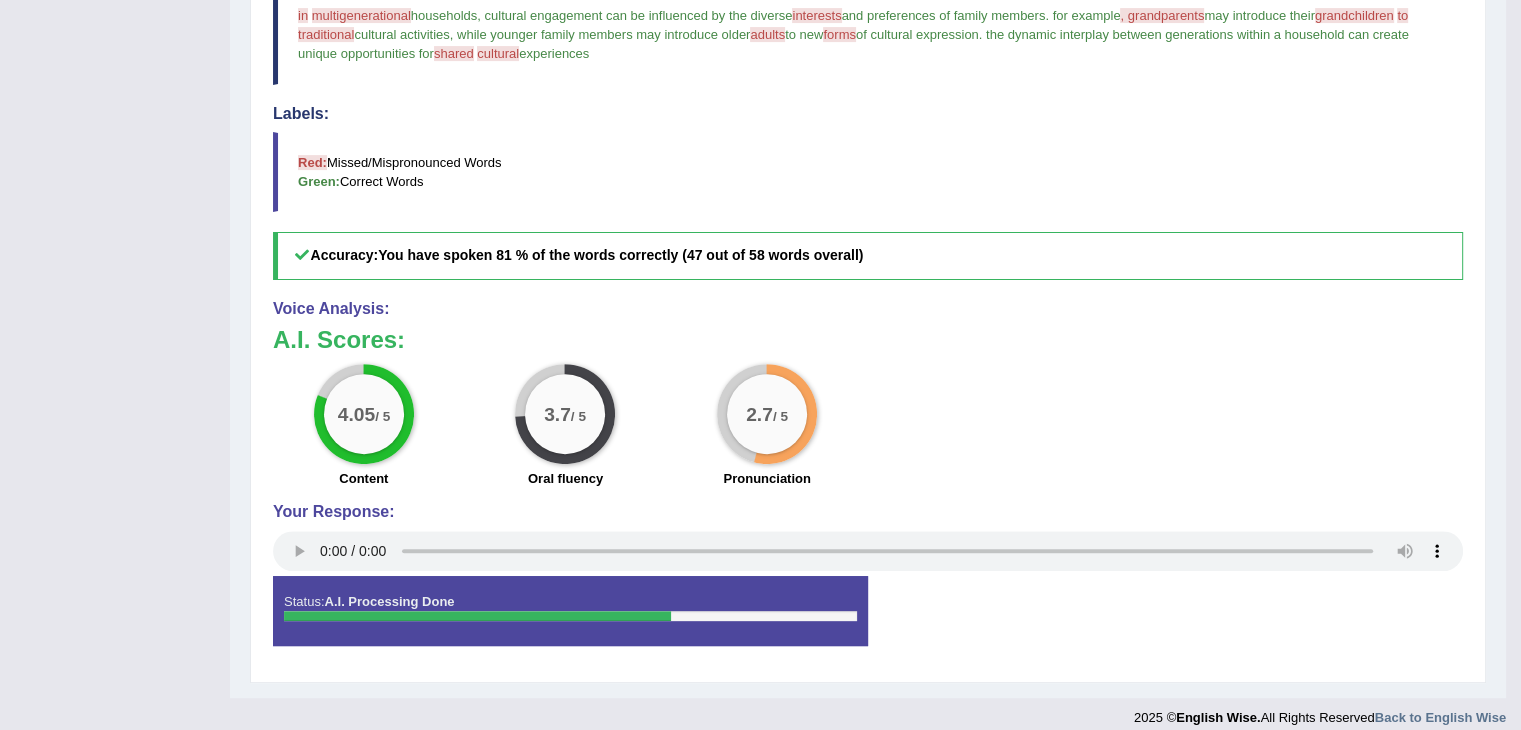 click on "Instructions:  Look at the text below. In 40 seconds, you must read this text aloud as naturally and as clearly as possible. You have 40 seconds to read aloud.
In   multigenerational   households ,  cultural   engagement   can   be   influenced   by   the   diverse   interests   and   preferences   of   family   members .  For   example ,  grandparents   may   introduce   their   grandchildren   to   traditional   cultural   activities ,  while   younger   family   members   may   introduce   older   adults   to   new   forms   of   cultural   expression .  The   dynamic   interplay   between   generations   within   a   household   can   create   unique   opportunities   for   shared   cultural   experiences . Created with Highcharts 7.1.2 Too low Too high Time Pitch meter: 0 5 10 15 20 25 30 35 40 Created with Highcharts 7.1.2 Great Too slow Too fast Time Speech pace meter: 0 5 10 15 20 25 30 35 40 Accuracy Comparison for Reading Scores: in multi   multigenerational generational  households ," at bounding box center [868, 208] 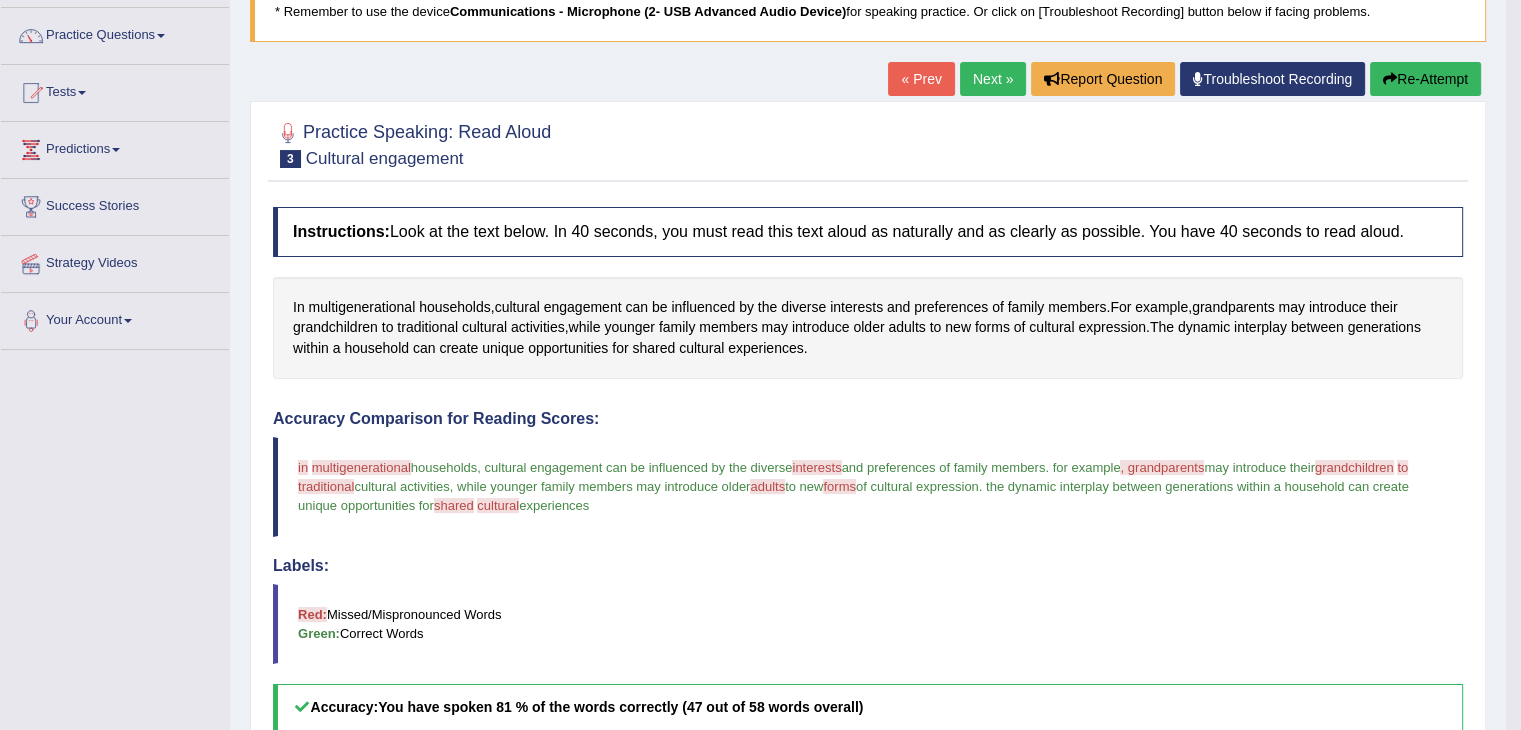scroll, scrollTop: 143, scrollLeft: 0, axis: vertical 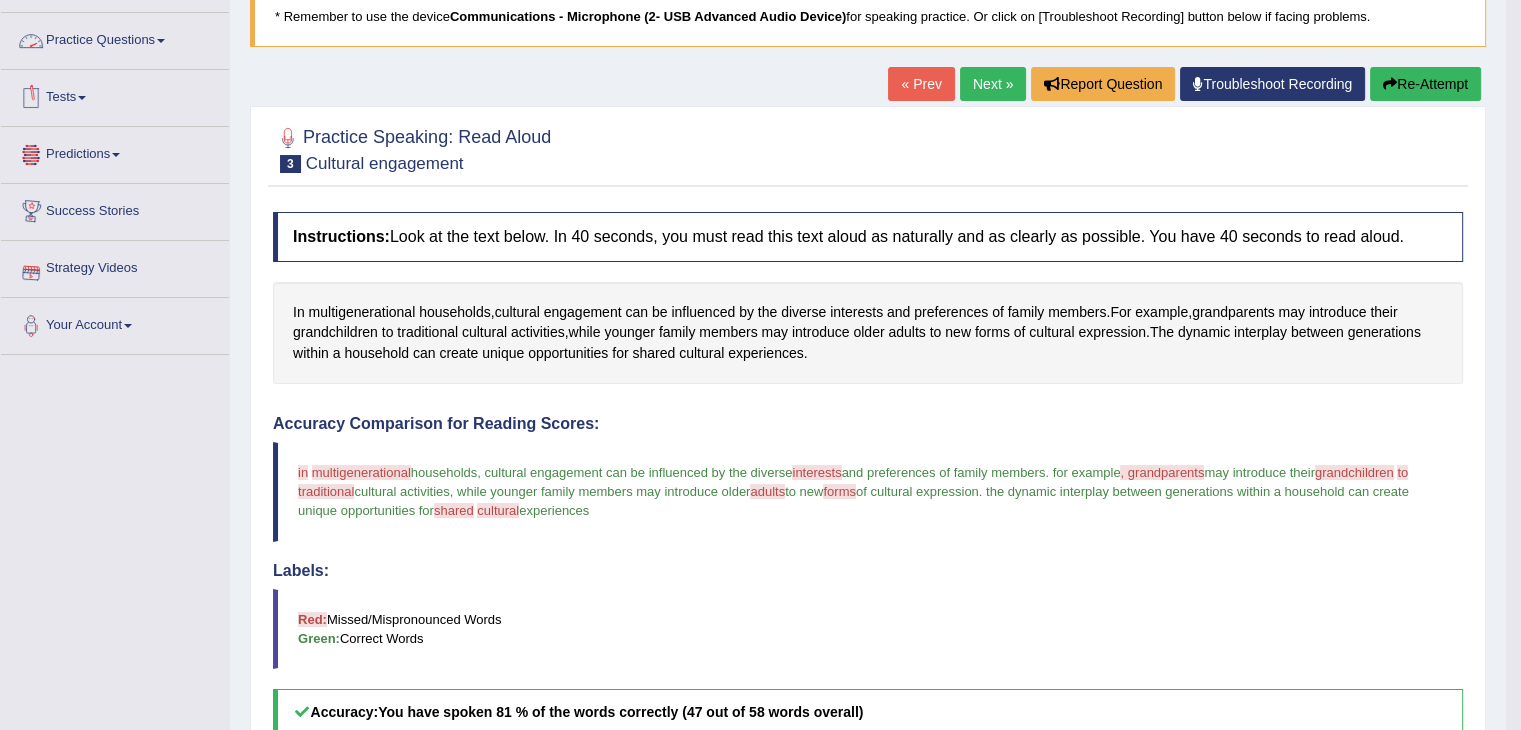 click on "Practice Questions" at bounding box center (115, 38) 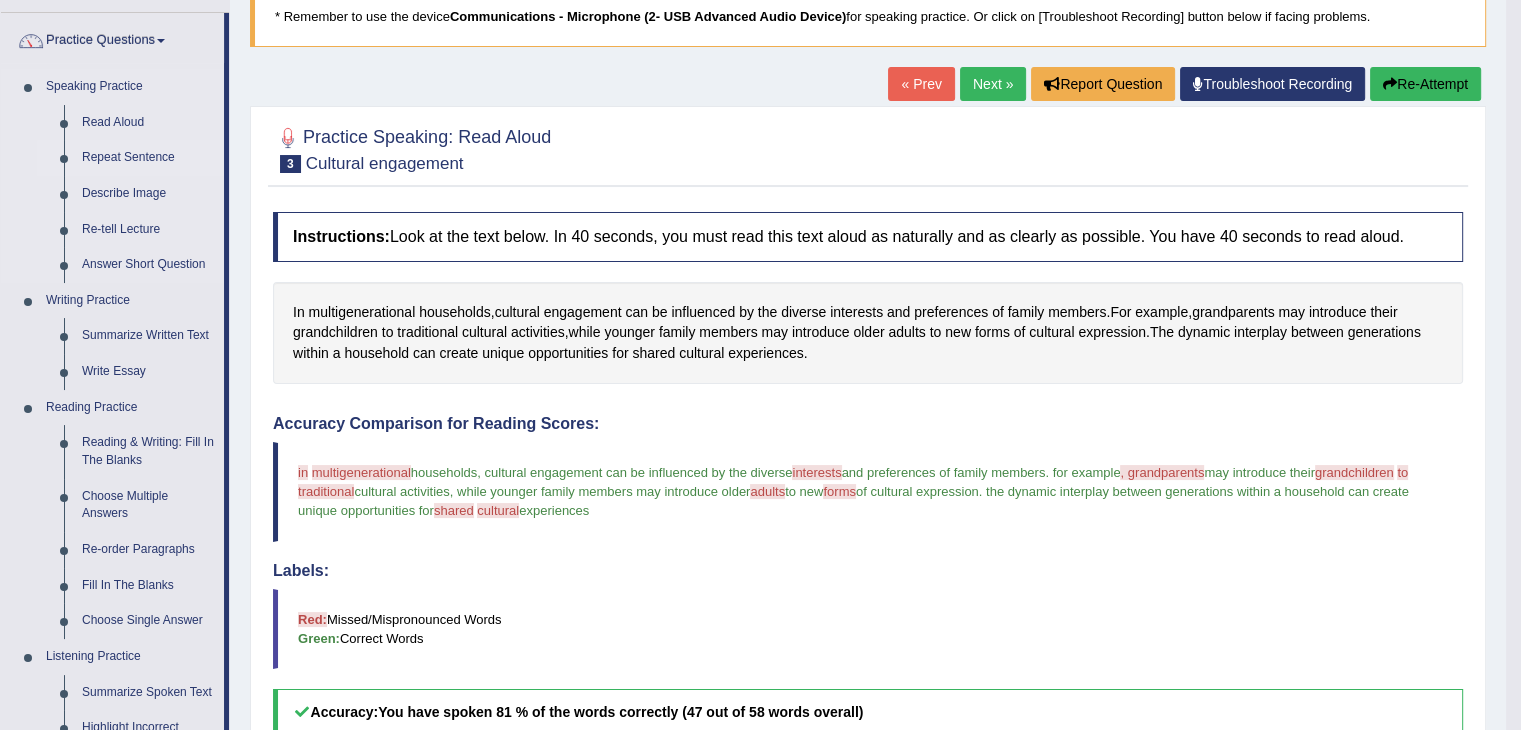 click on "Repeat Sentence" at bounding box center [148, 158] 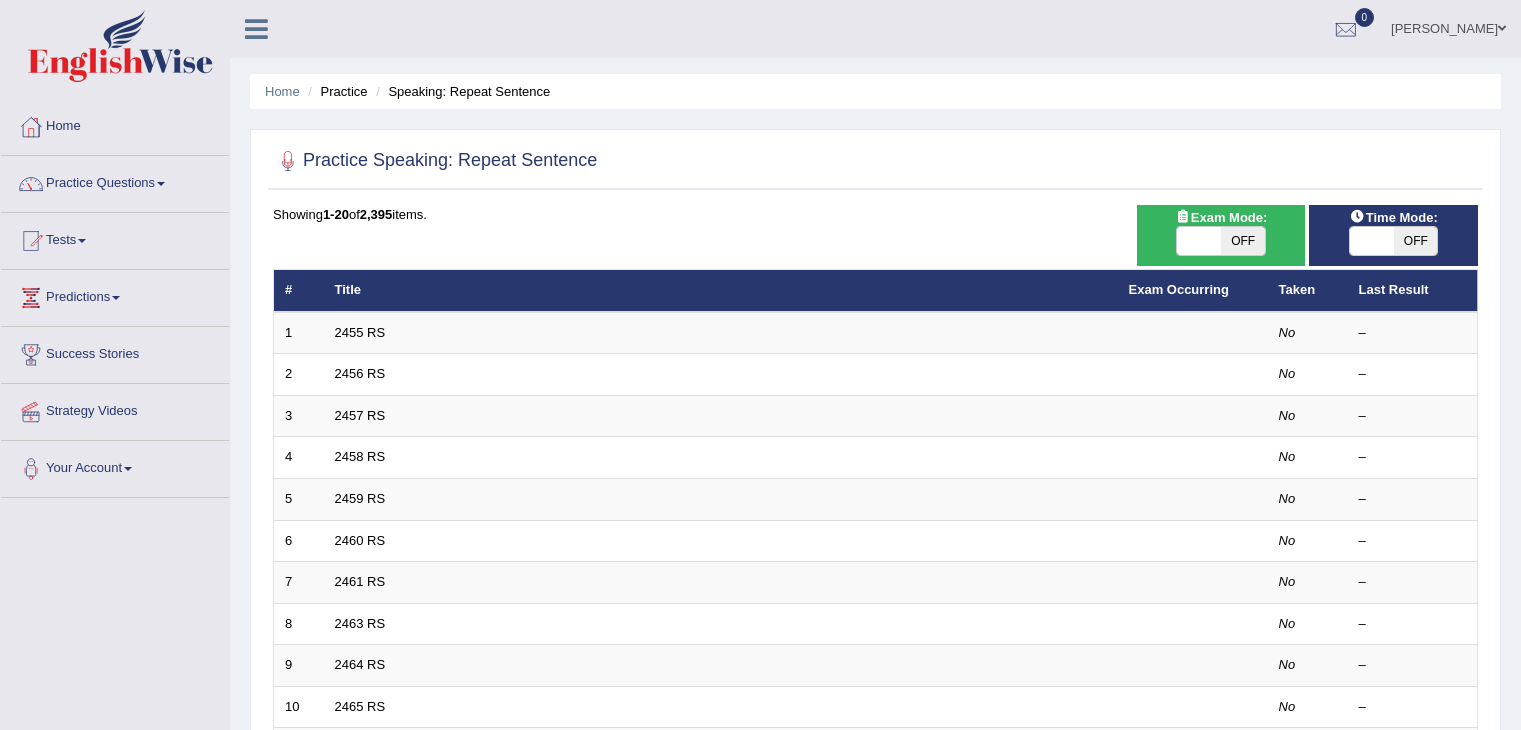 scroll, scrollTop: 0, scrollLeft: 0, axis: both 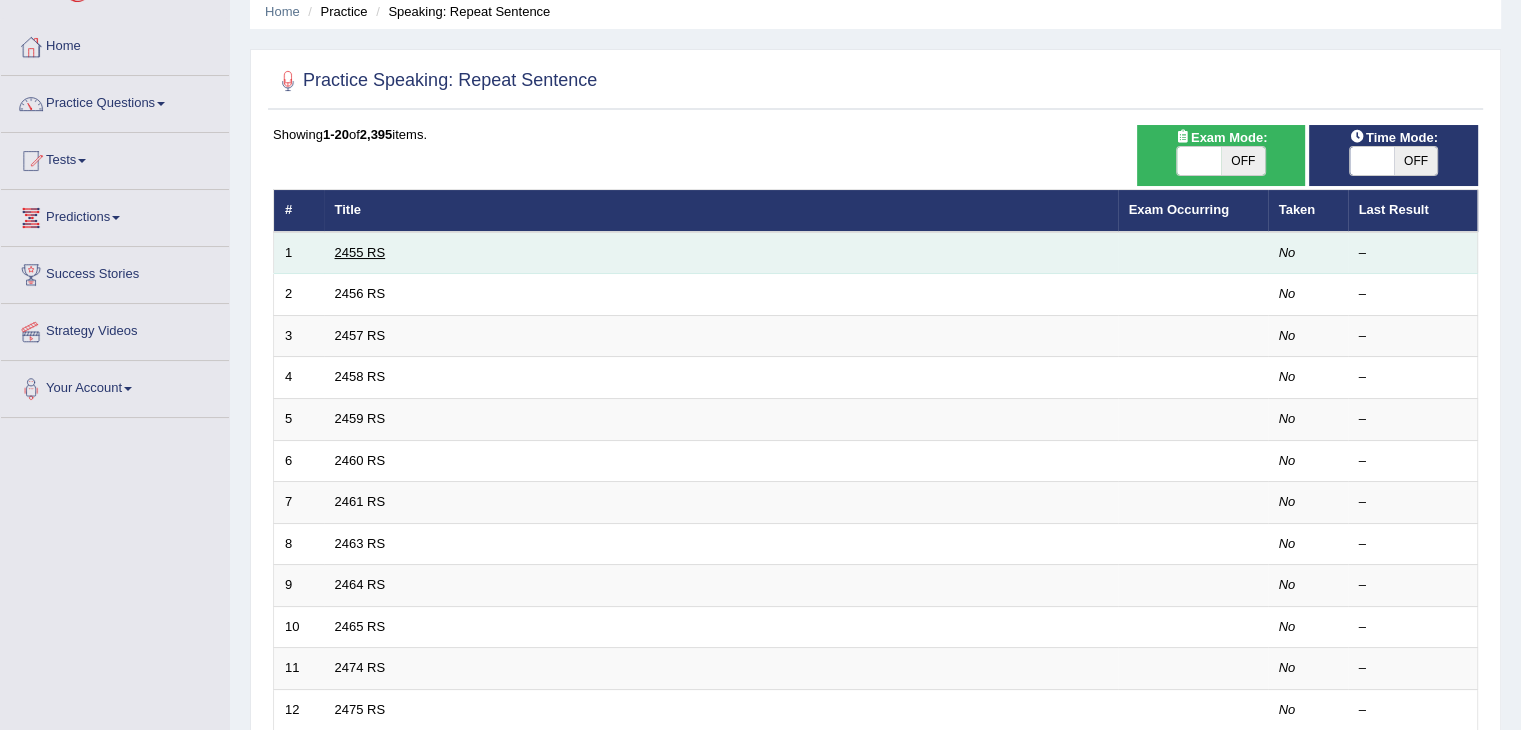 click on "2455 RS" at bounding box center [360, 252] 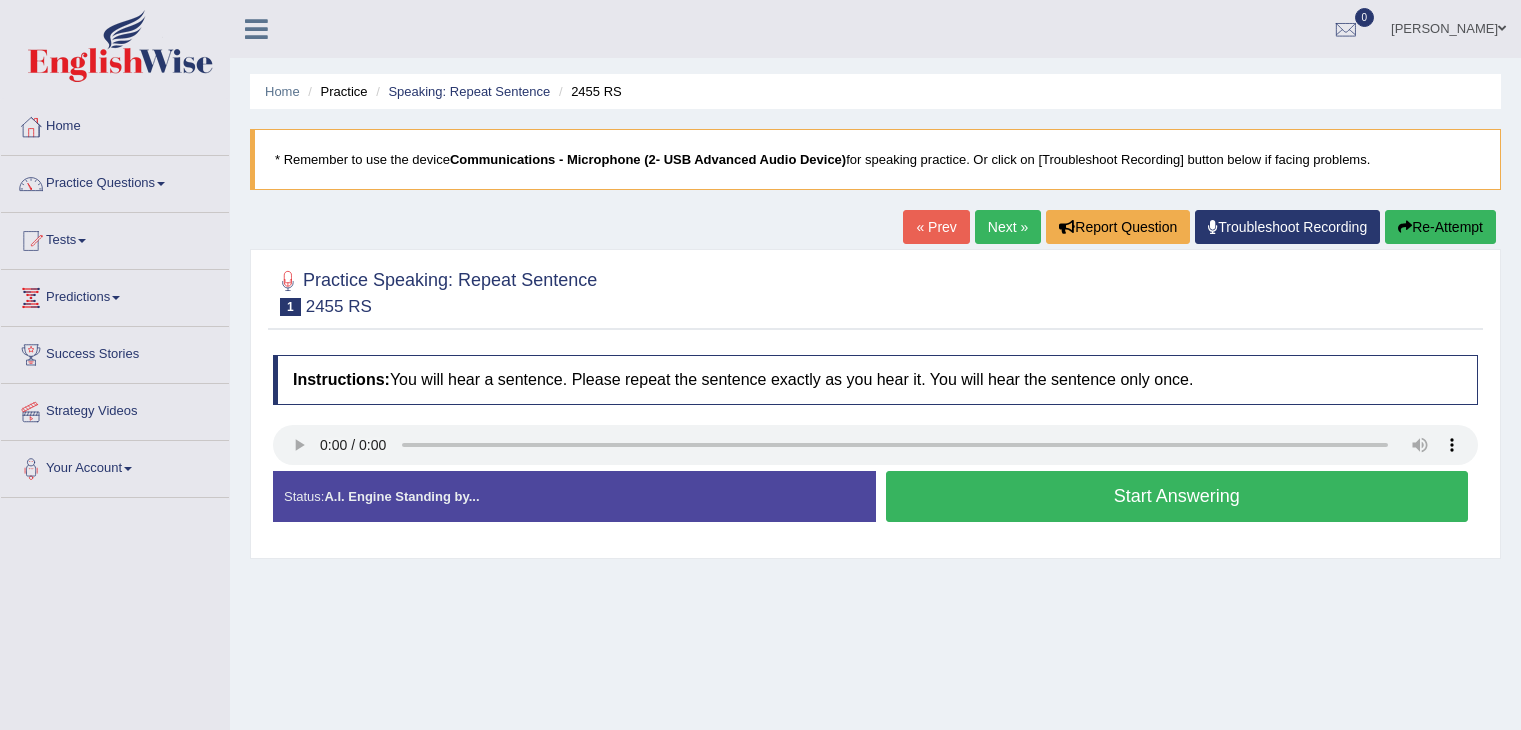 scroll, scrollTop: 0, scrollLeft: 0, axis: both 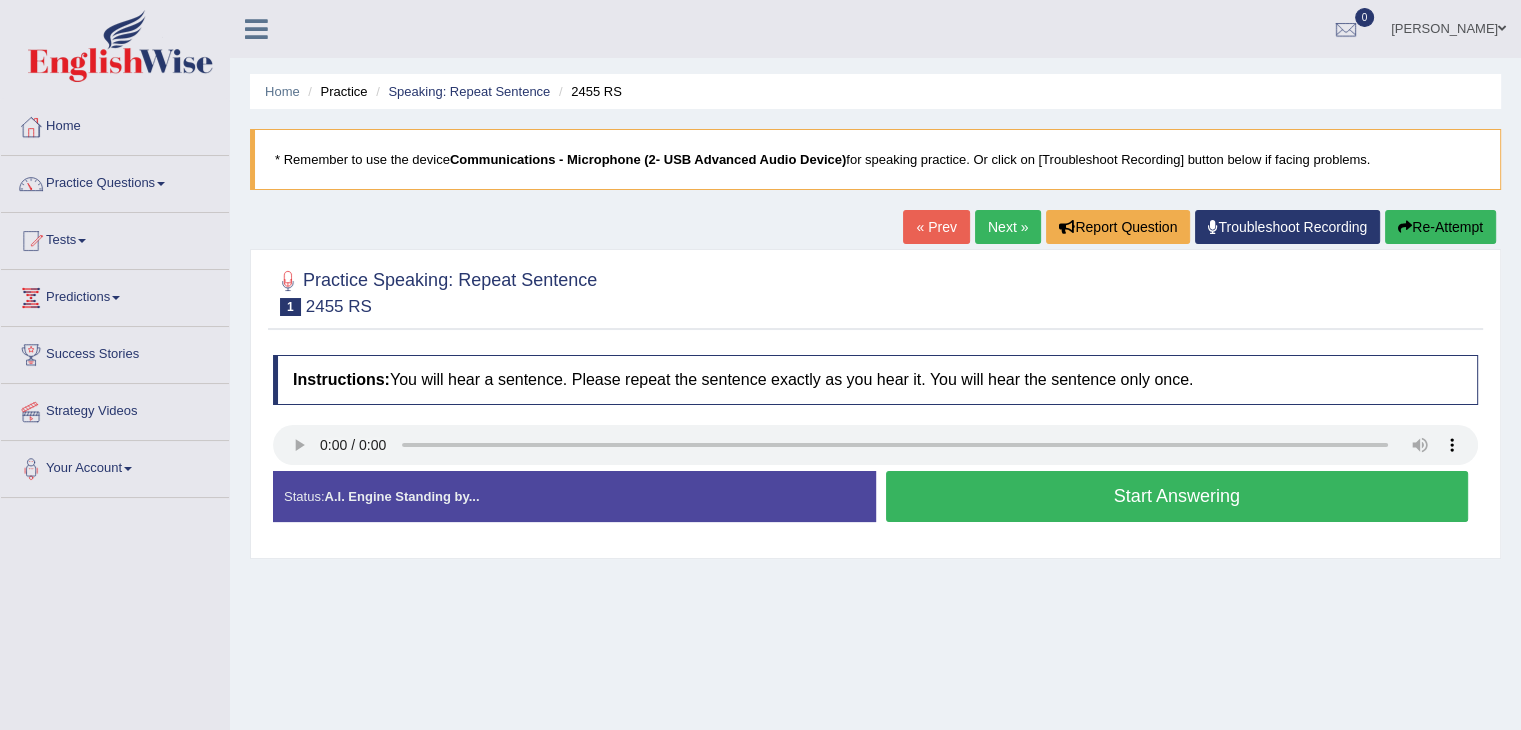 click on "Start Answering" at bounding box center (1177, 496) 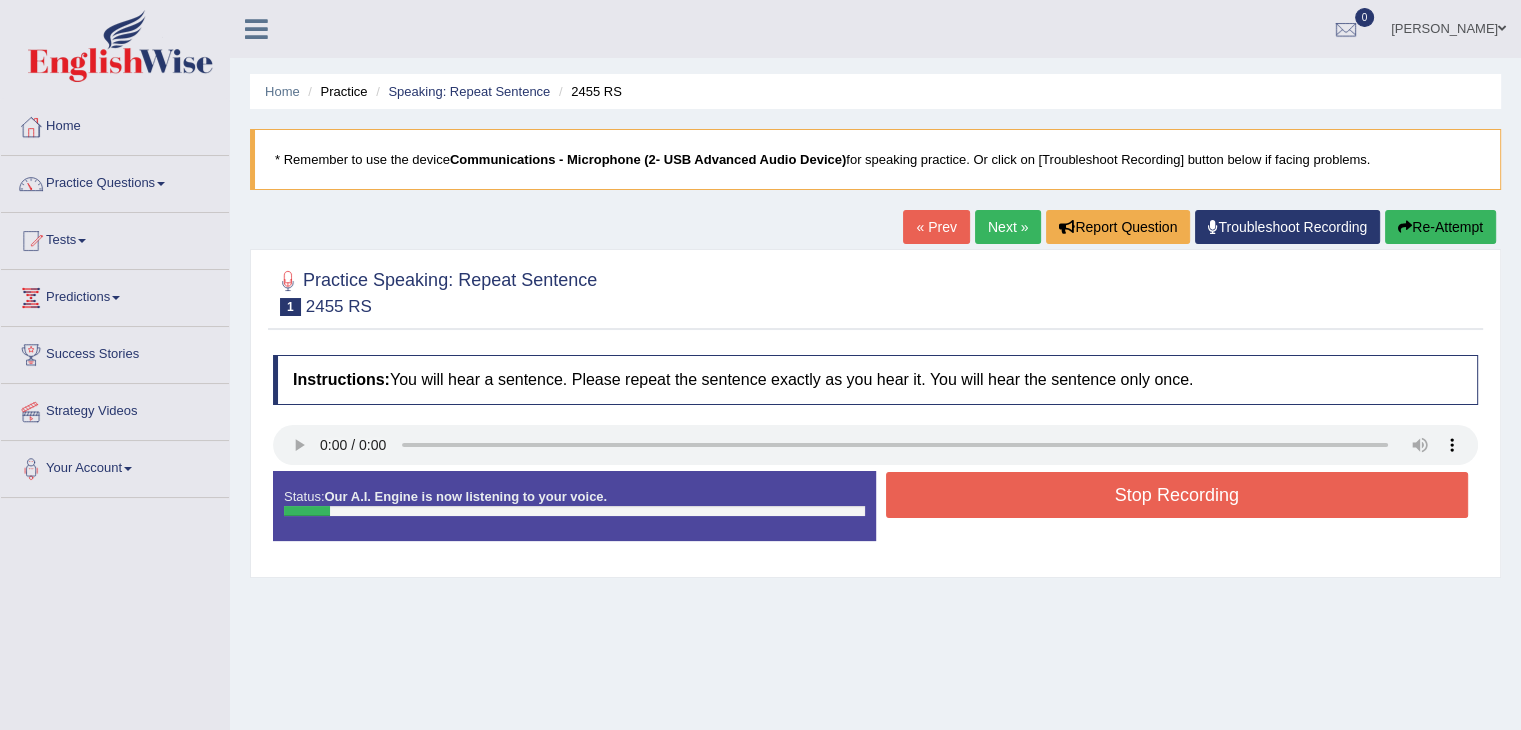 click on "Stop Recording" at bounding box center [1177, 495] 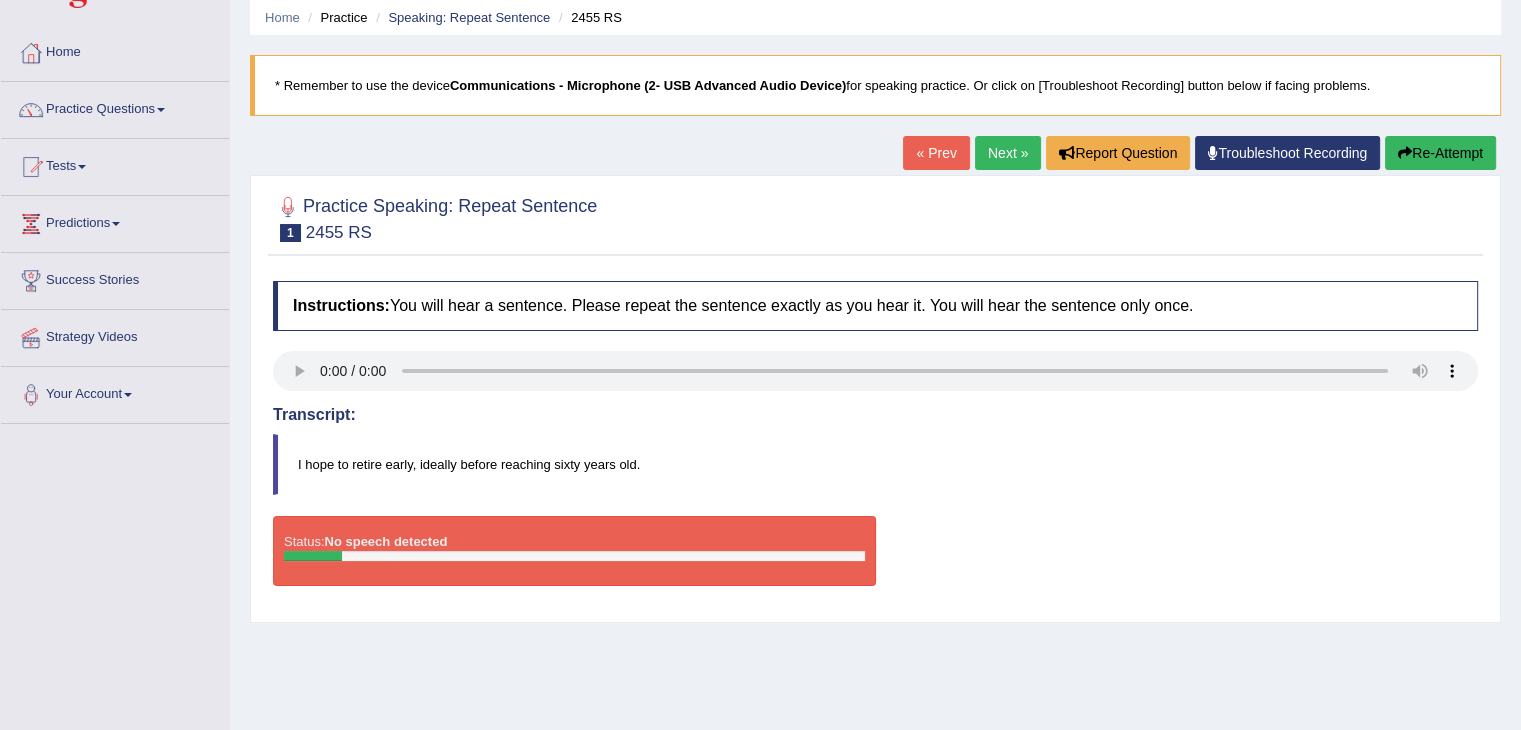 scroll, scrollTop: 80, scrollLeft: 0, axis: vertical 